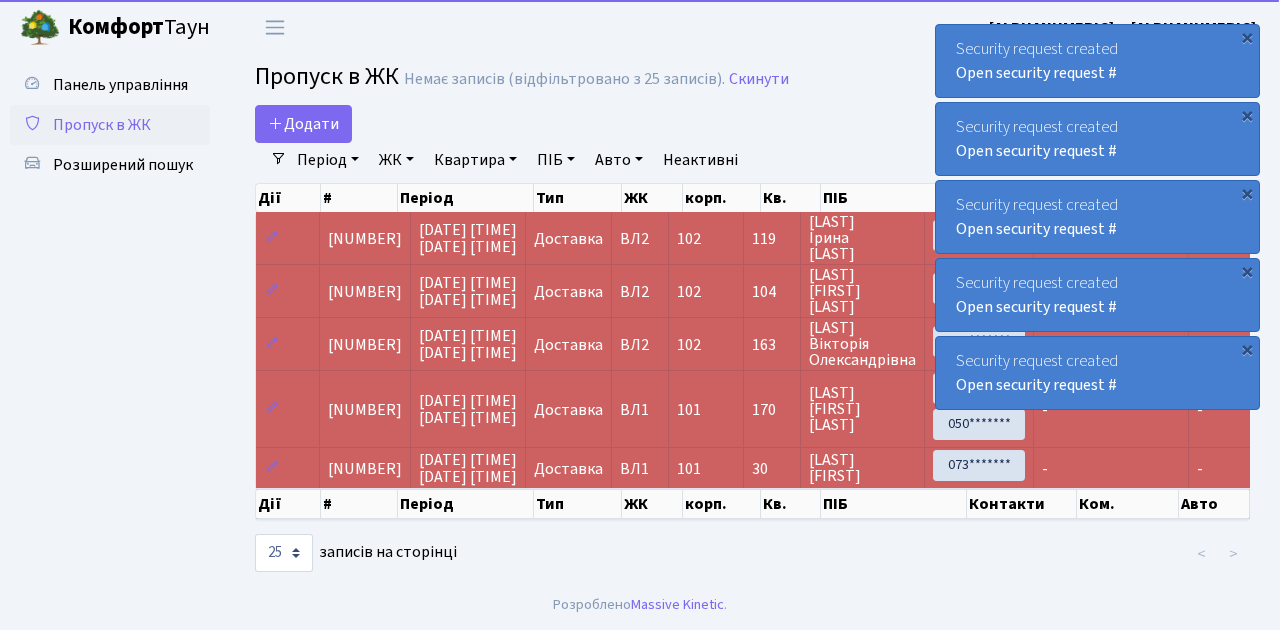 select on "25" 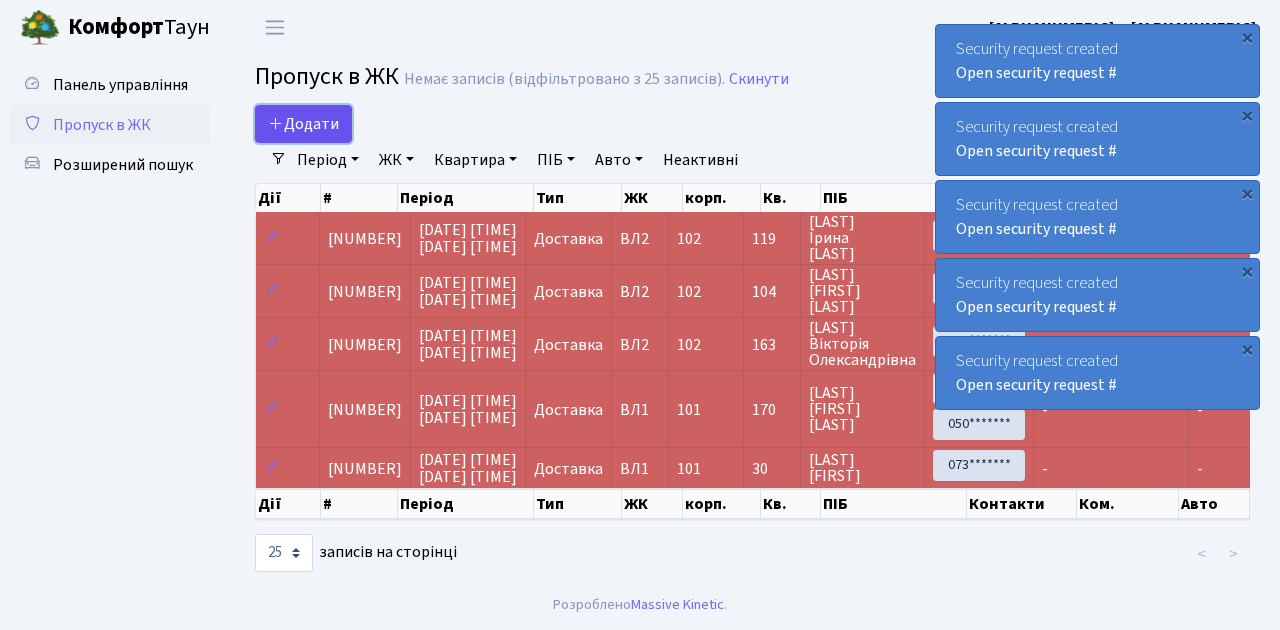 click on "Додати" at bounding box center [303, 124] 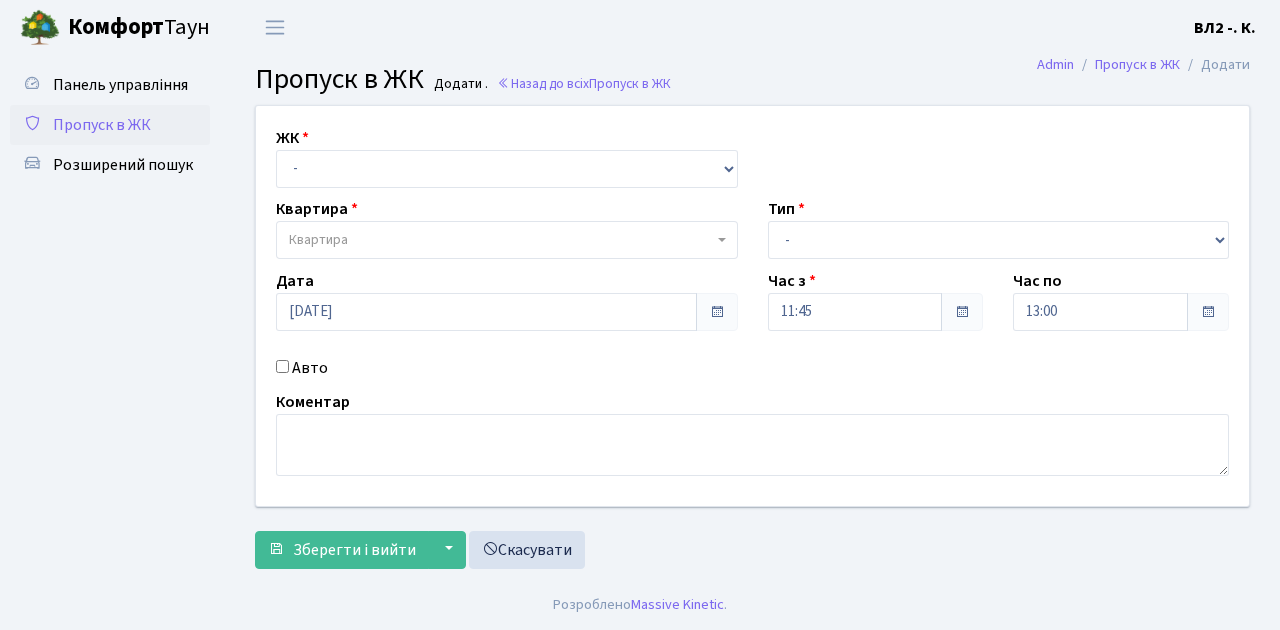 scroll, scrollTop: 0, scrollLeft: 0, axis: both 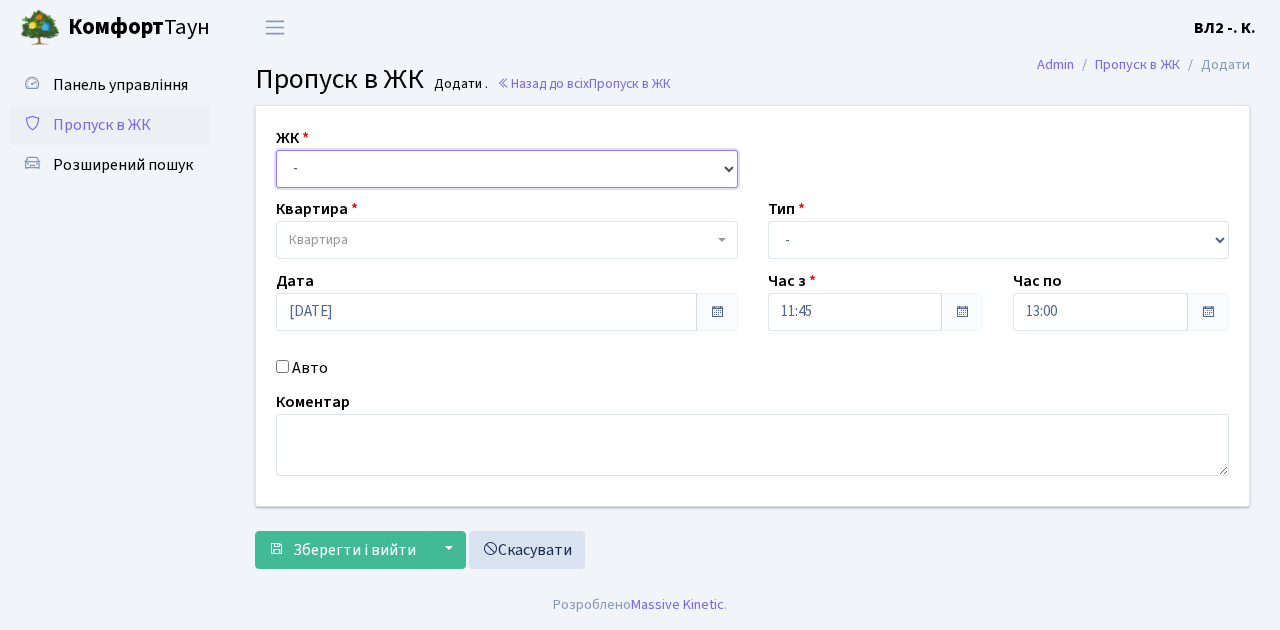 click on "-
ВЛ1, Ужгородський пров., 4/1
ВЛ2, Голосіївський просп., 76
ВЛ3, пр.Голосіївський, 78/2" at bounding box center [507, 169] 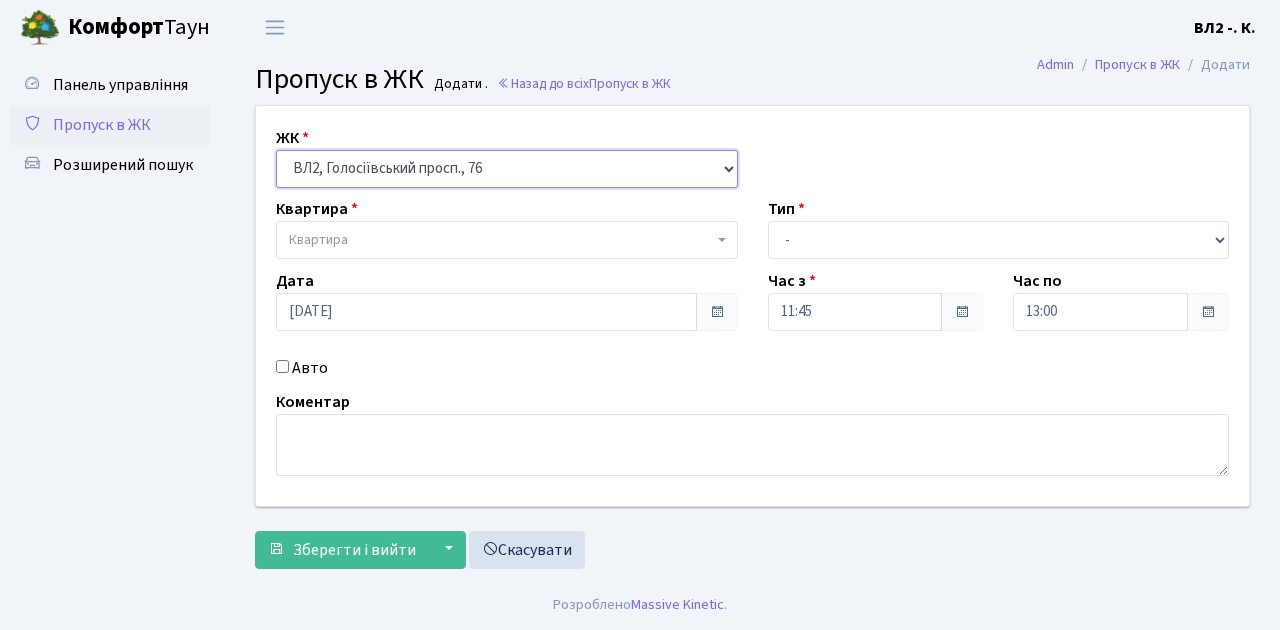click on "-
ВЛ1, Ужгородський пров., 4/1
ВЛ2, Голосіївський просп., 76
ВЛ3, пр.Голосіївський, 78/2" at bounding box center (507, 169) 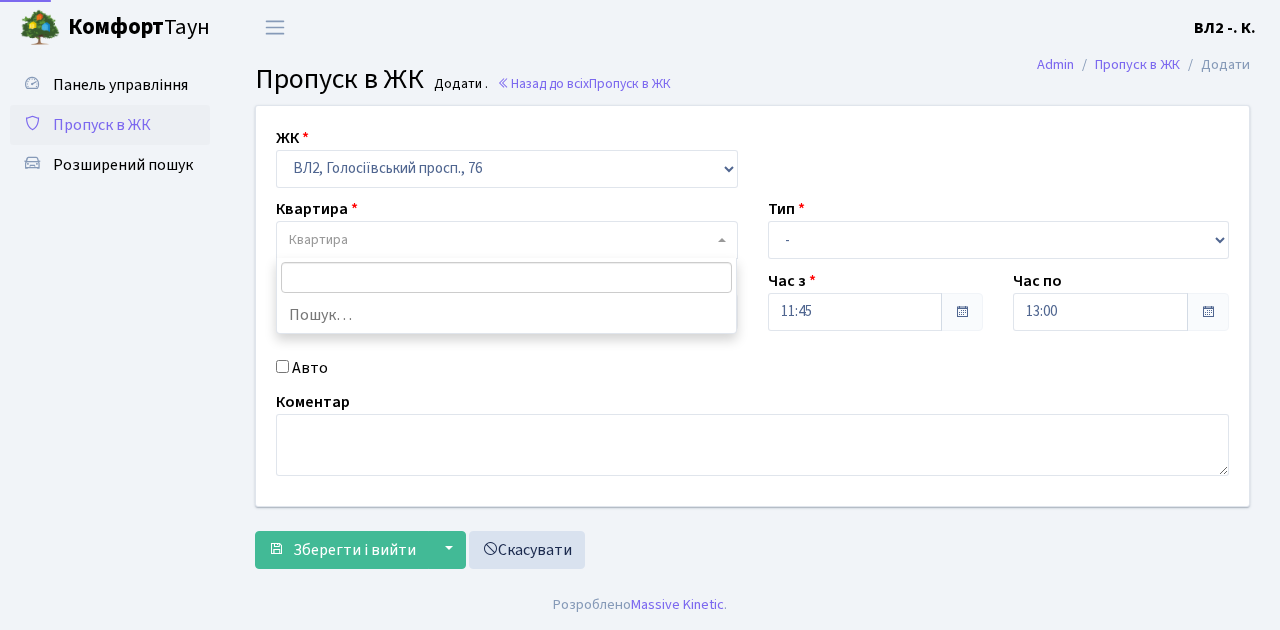 click at bounding box center [722, 240] 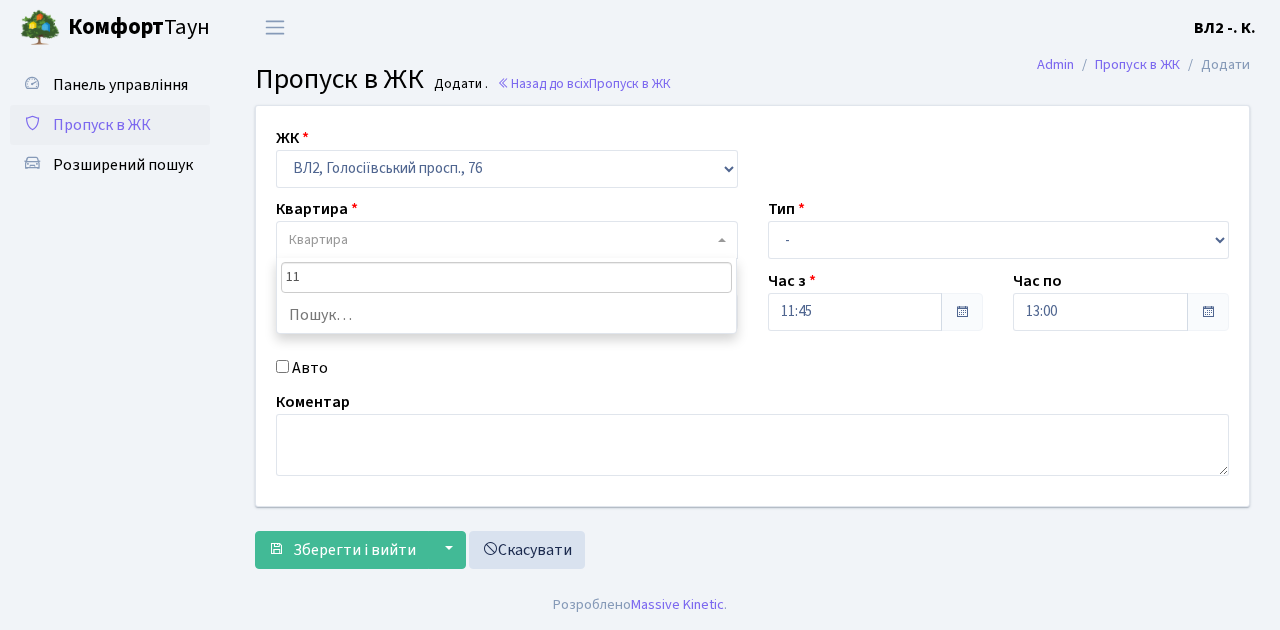type on "114" 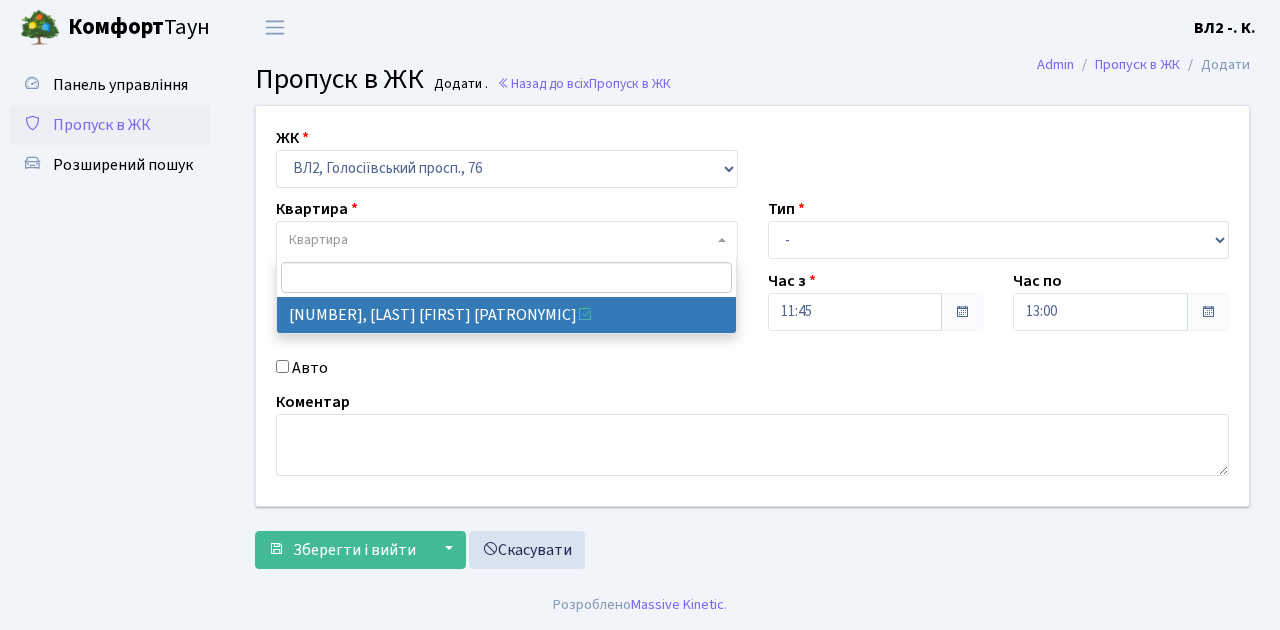 select on "38278" 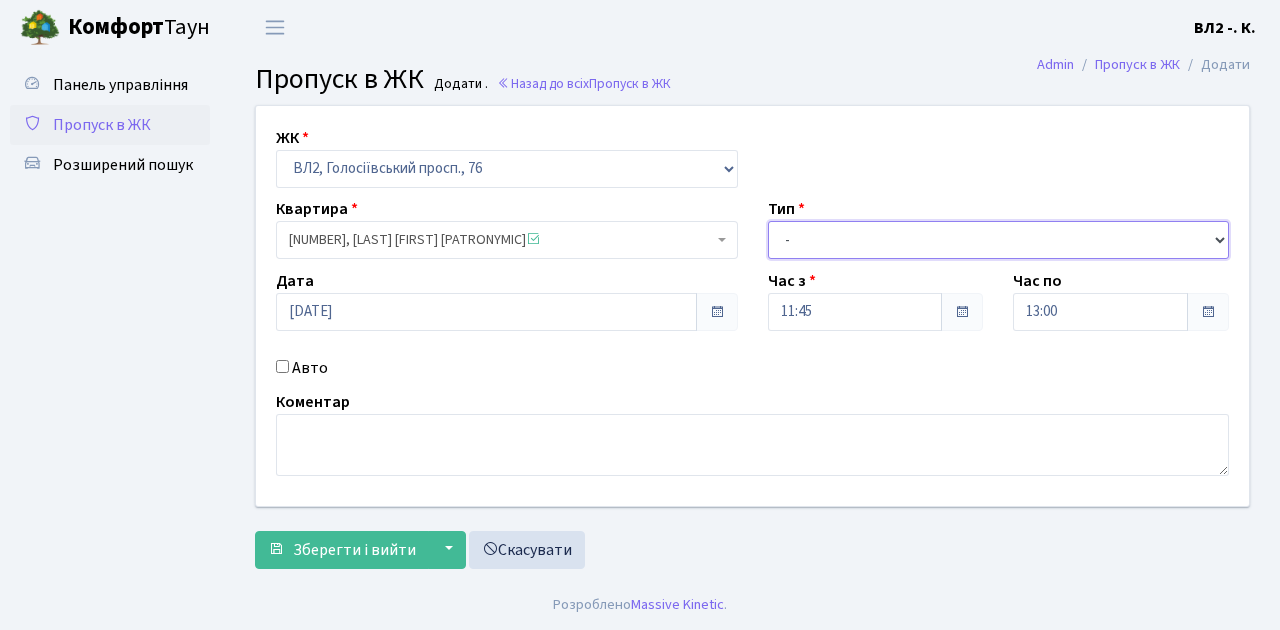 click on "-
Доставка
Таксі
Гості
Сервіс" at bounding box center (999, 240) 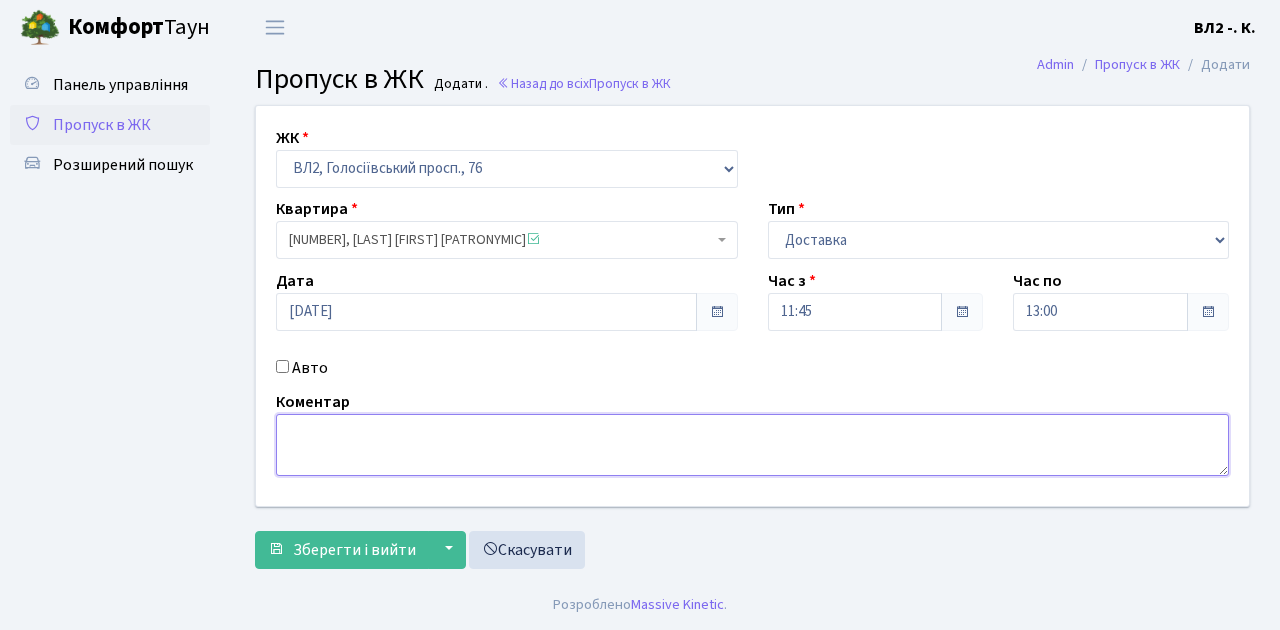 click at bounding box center [752, 445] 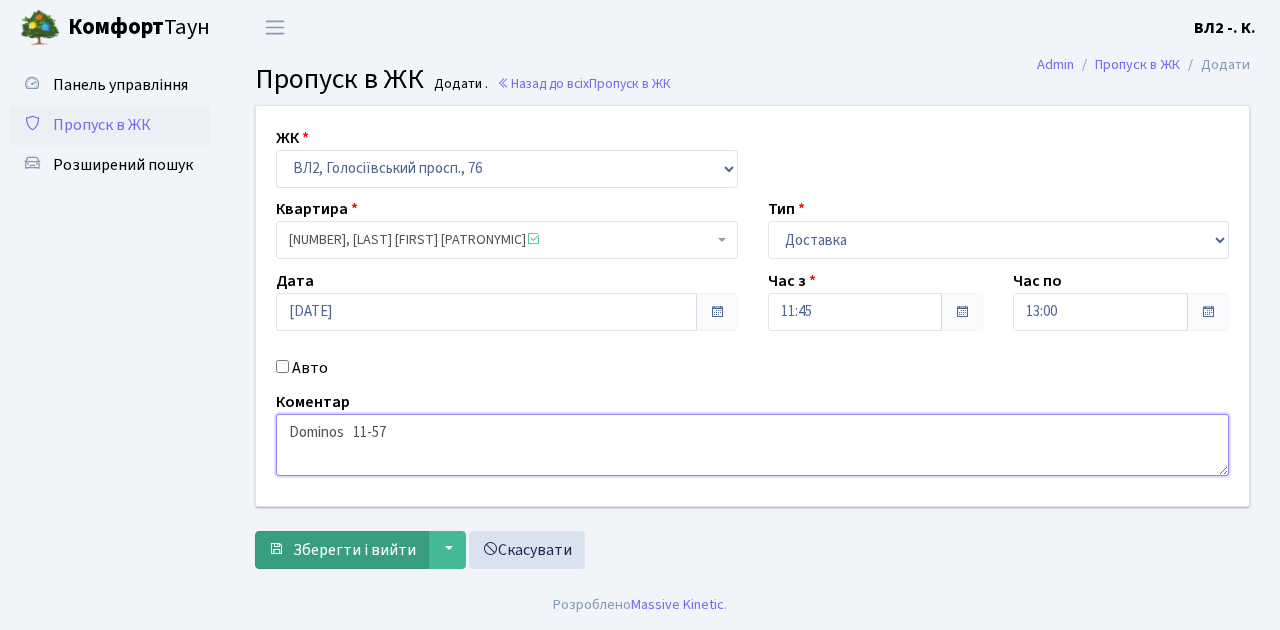 type on "Dominos   11-57" 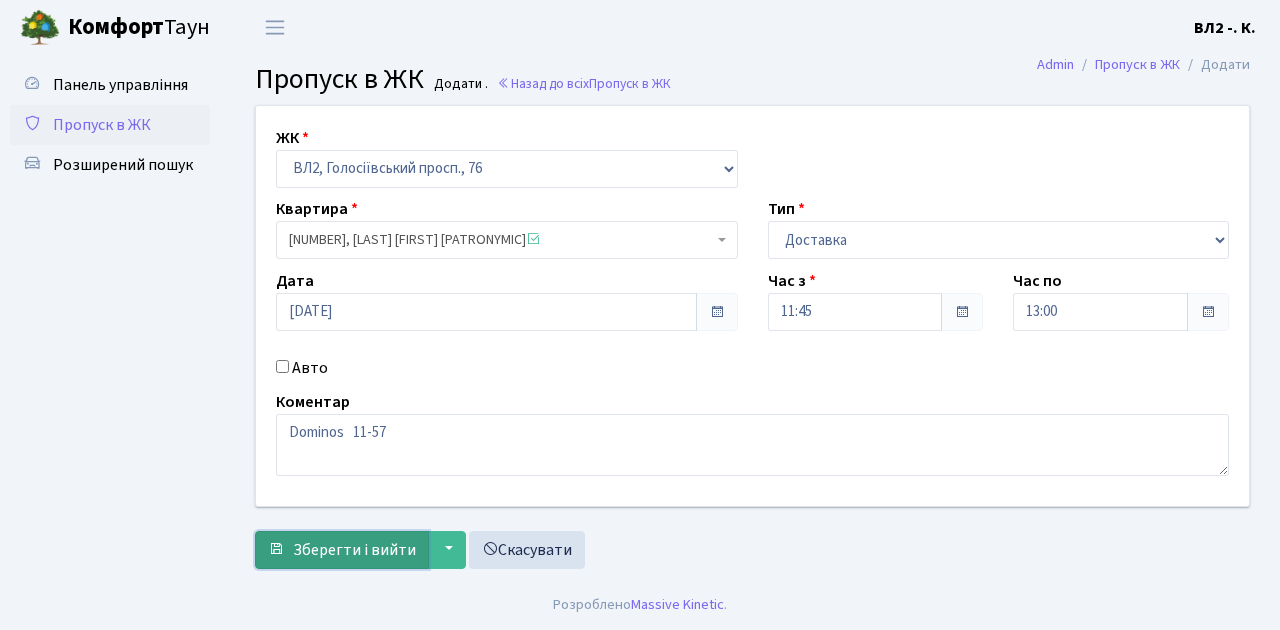 click on "Зберегти і вийти" at bounding box center [354, 550] 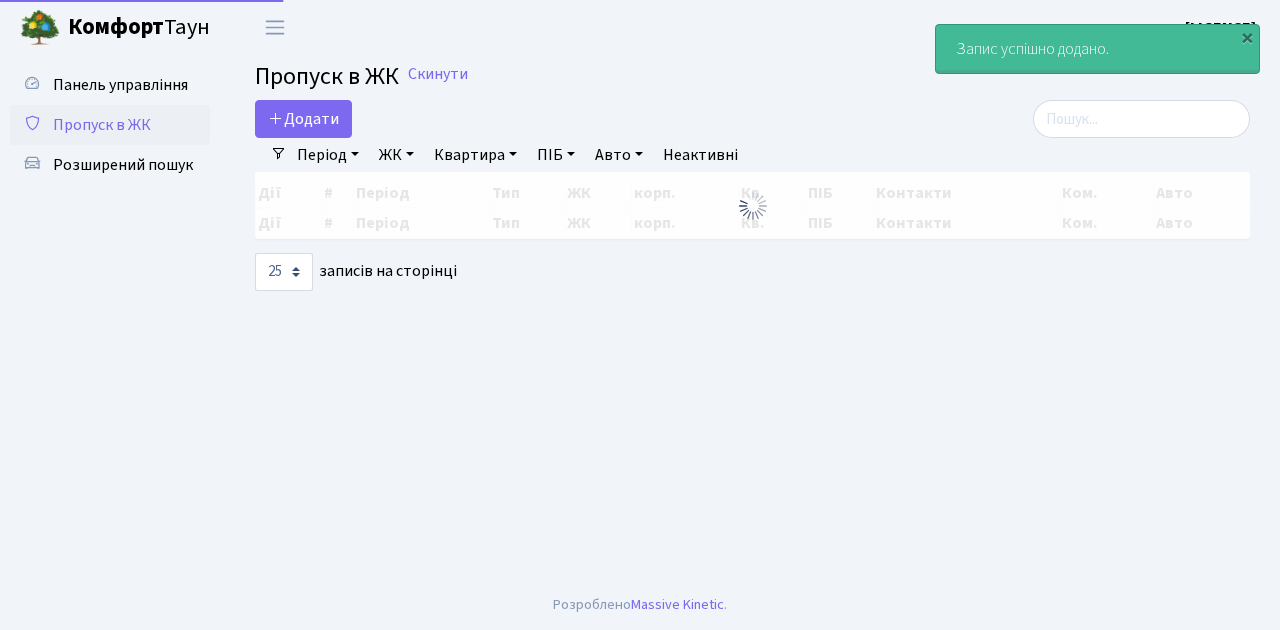 select on "25" 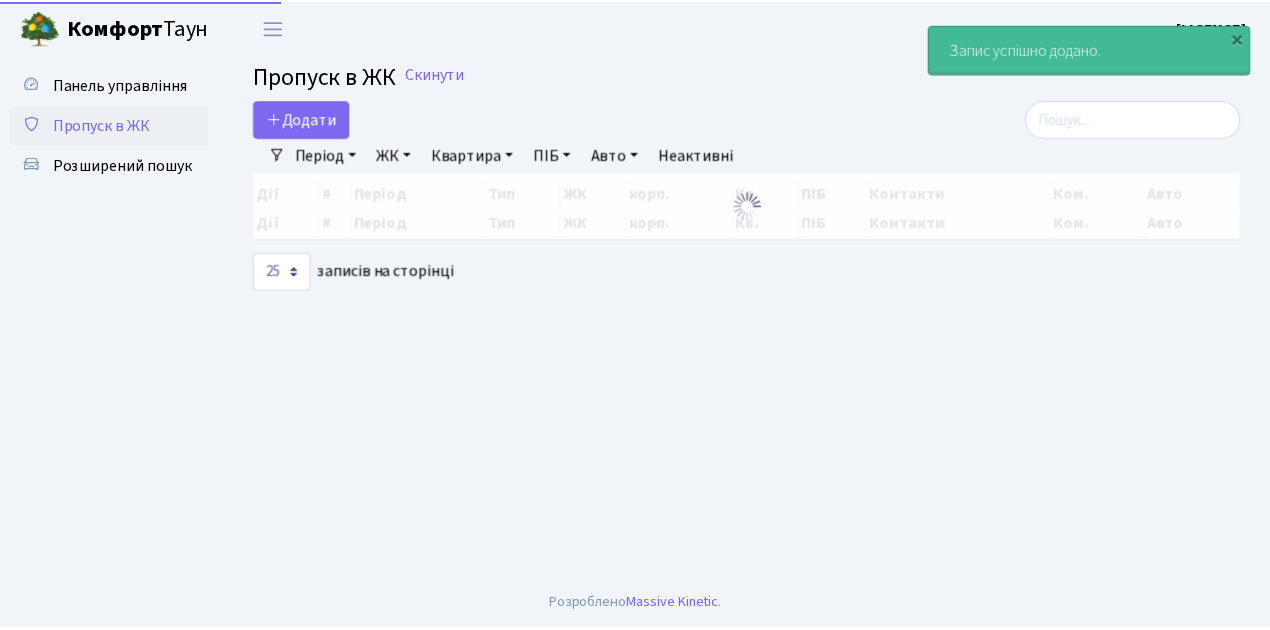 scroll, scrollTop: 0, scrollLeft: 0, axis: both 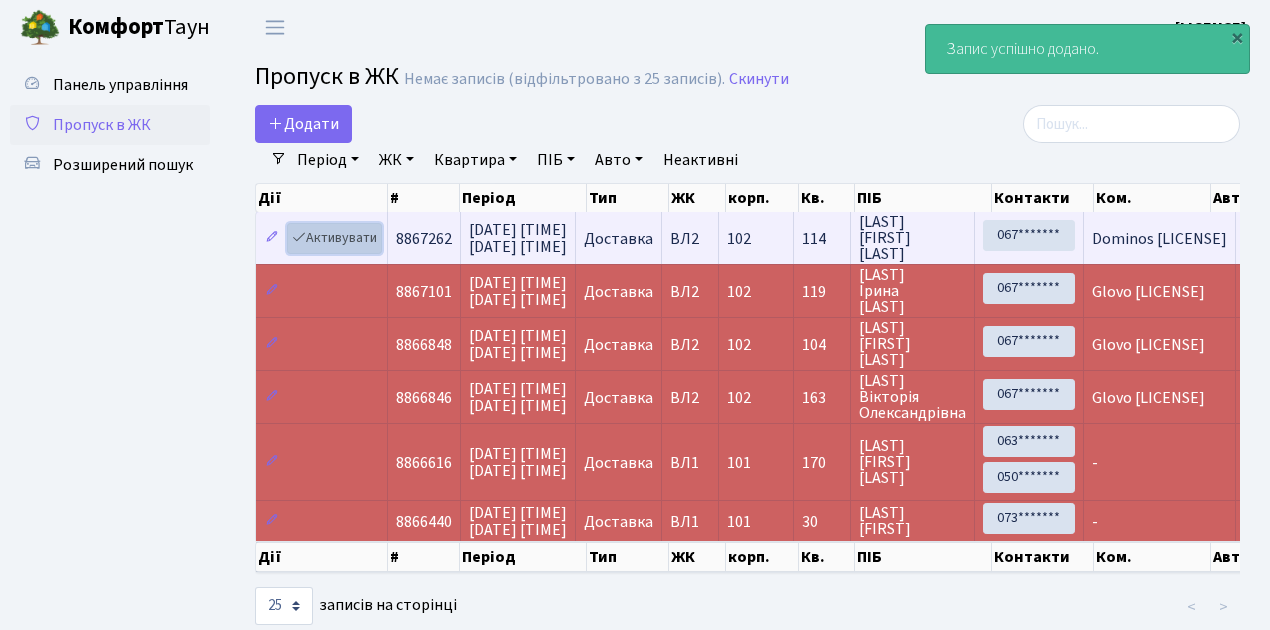 click on "Активувати" at bounding box center (334, 238) 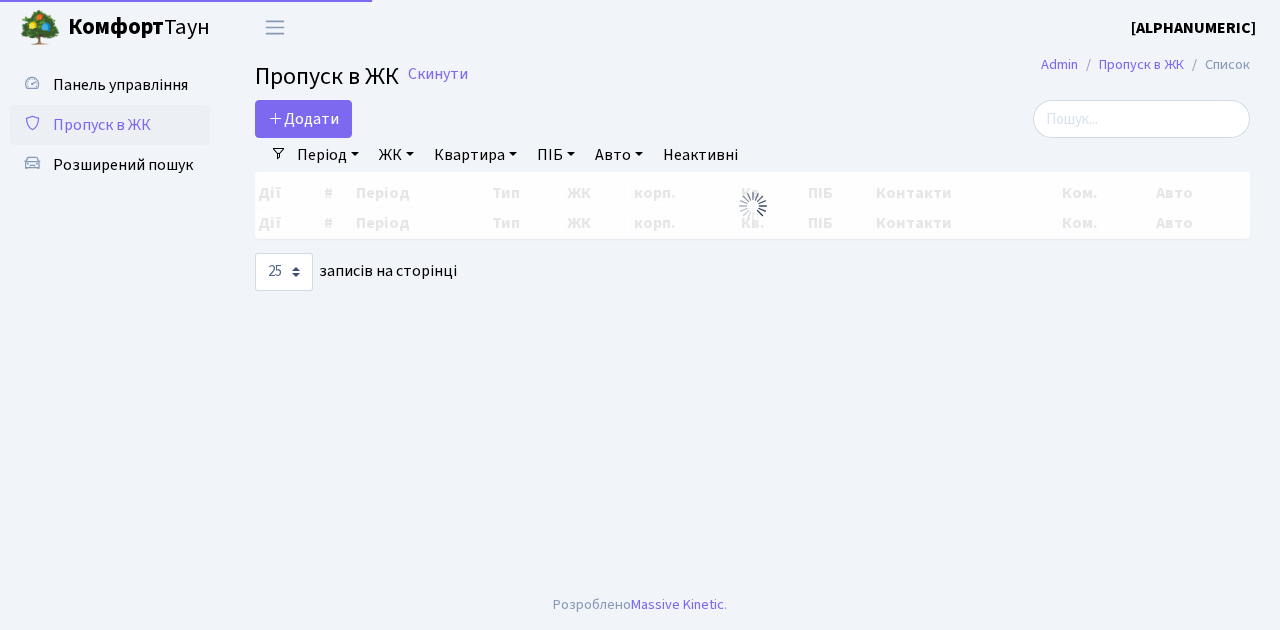 select on "25" 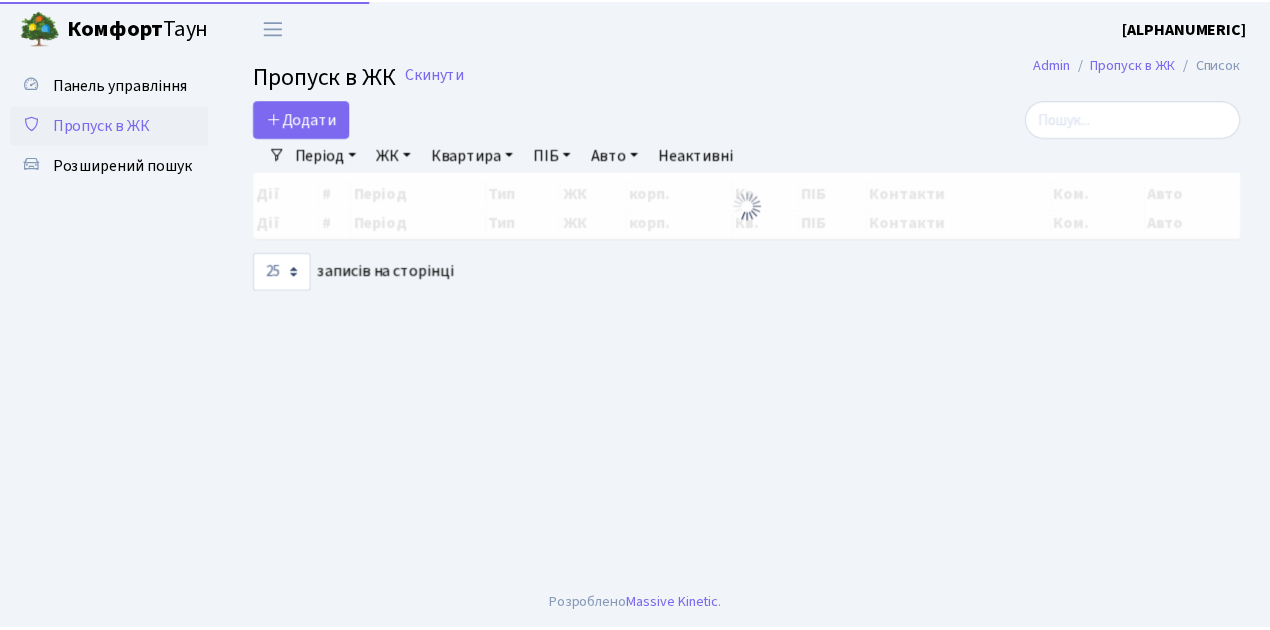 scroll, scrollTop: 0, scrollLeft: 0, axis: both 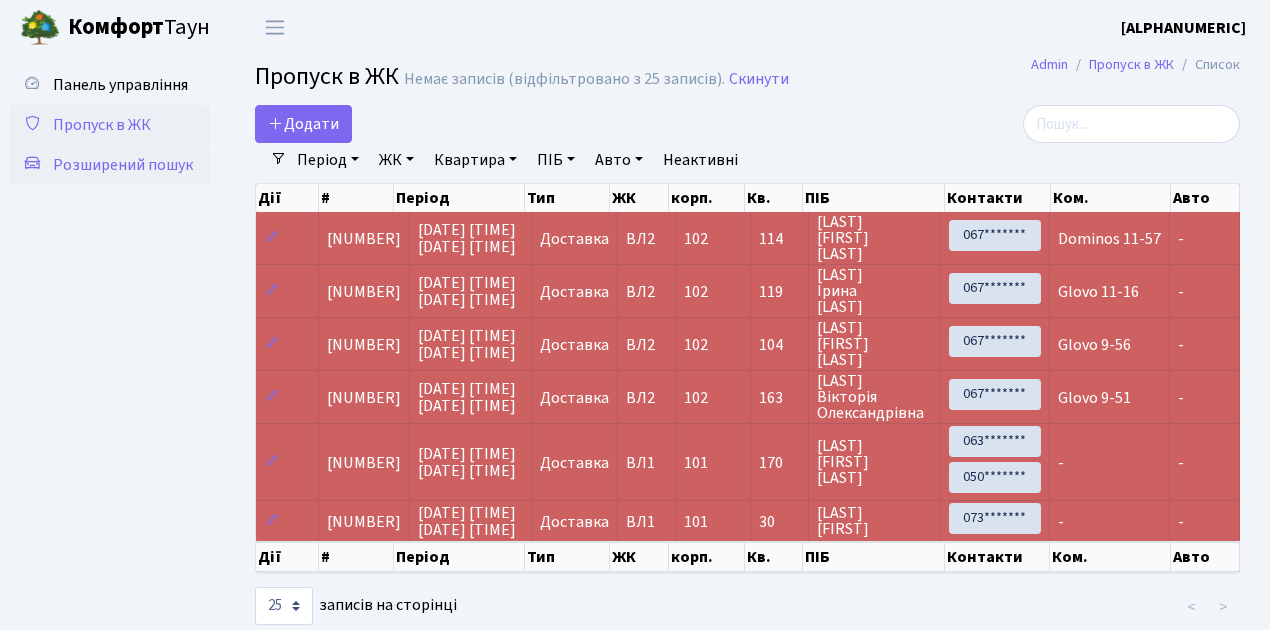 click on "Розширений пошук" at bounding box center [123, 165] 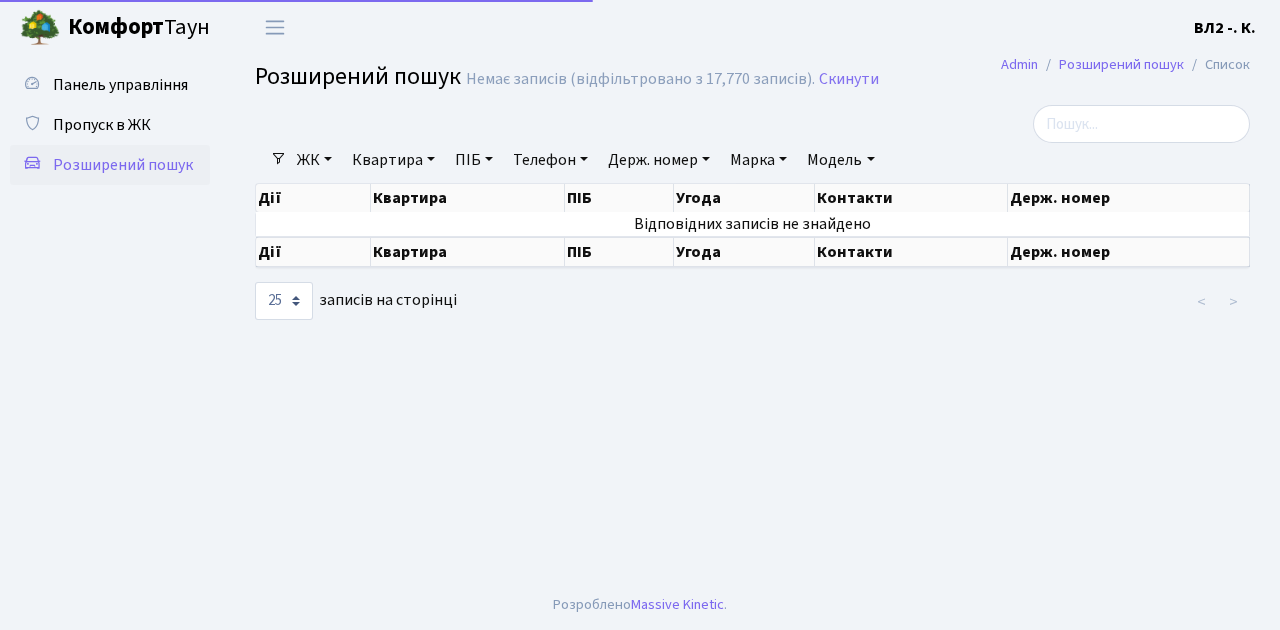 select on "25" 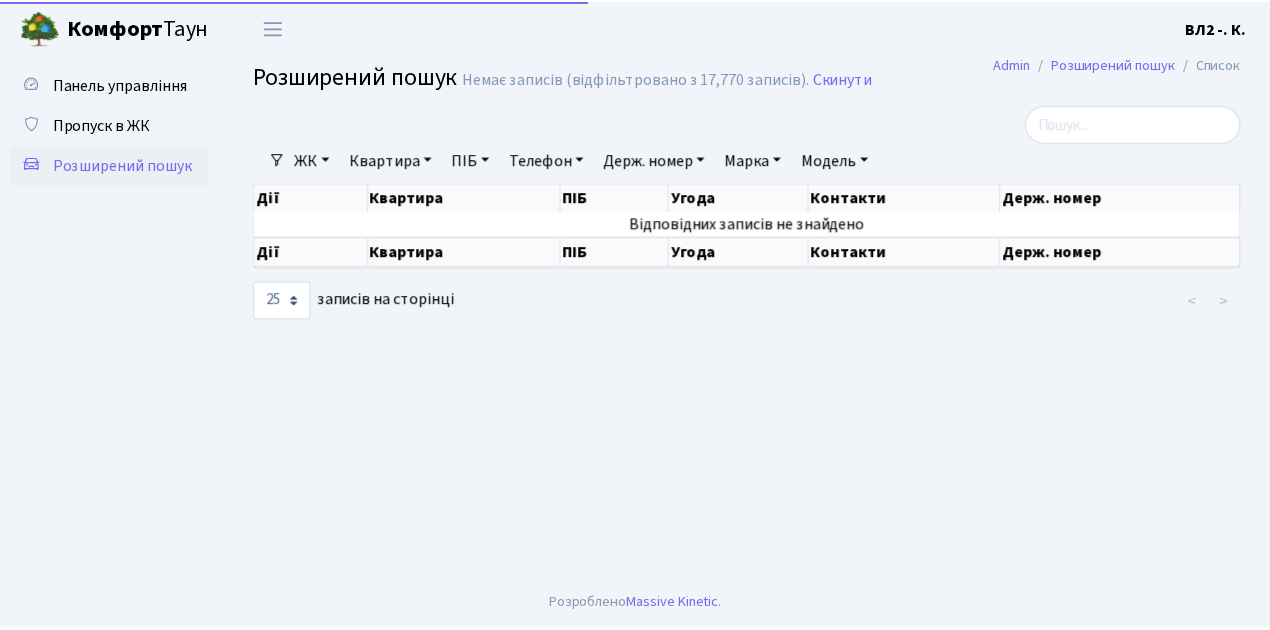 scroll, scrollTop: 0, scrollLeft: 0, axis: both 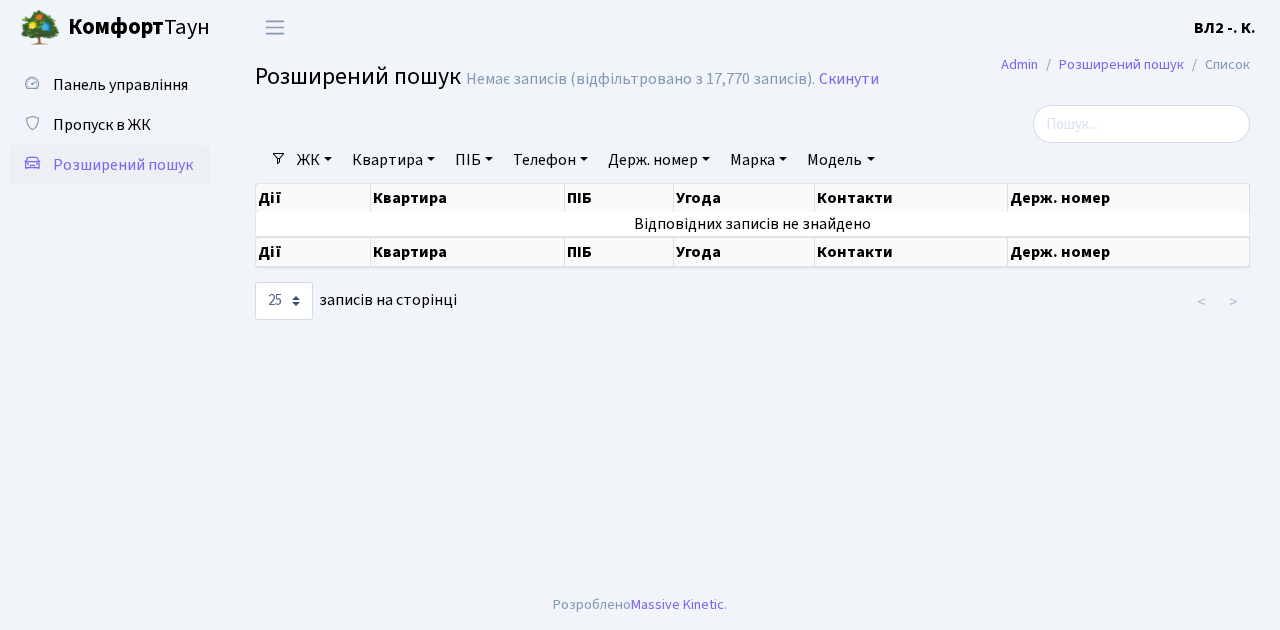 click on "Квартира" at bounding box center [393, 160] 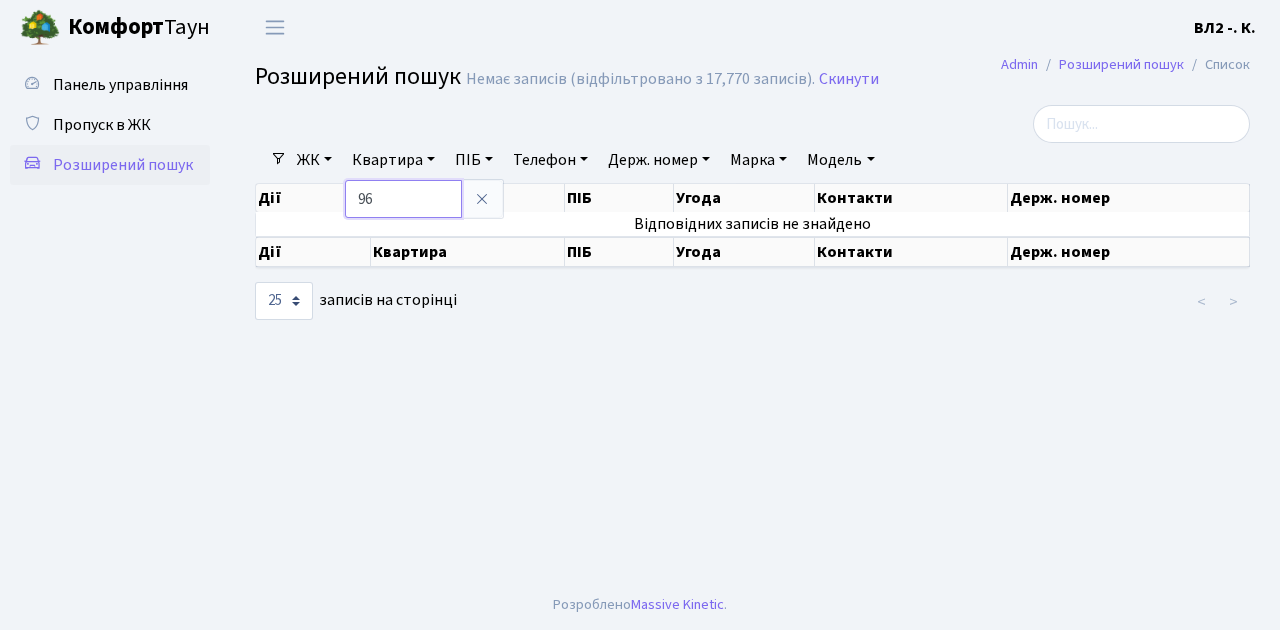 type on "96" 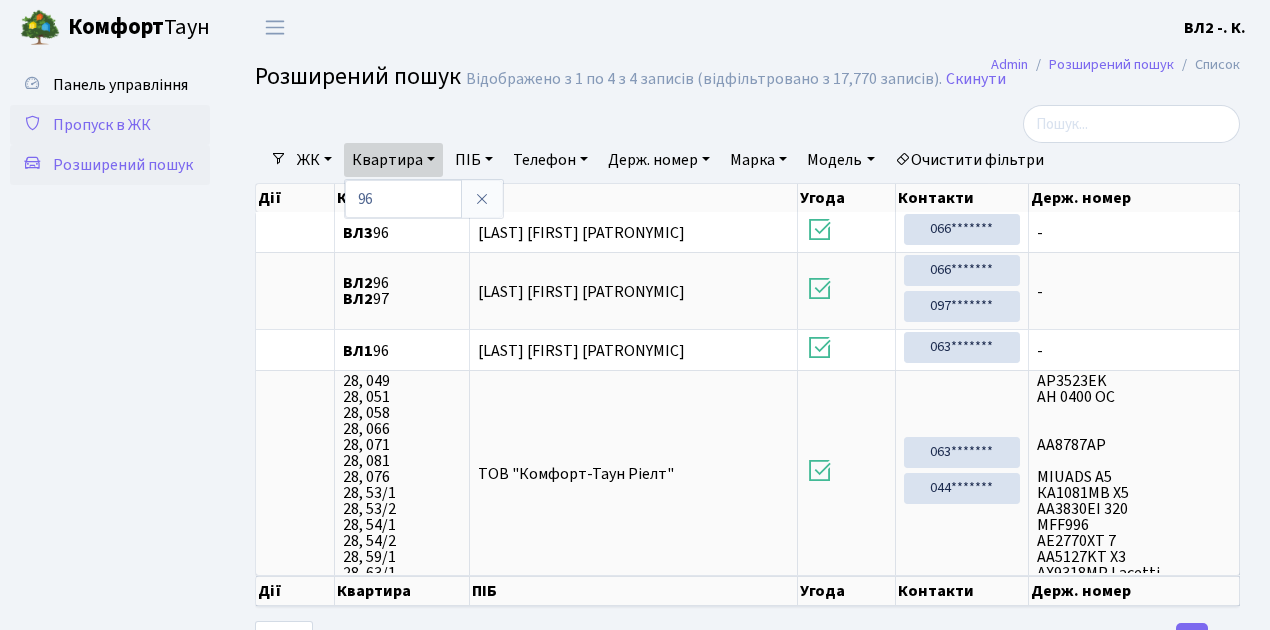 click on "Пропуск в ЖК" at bounding box center (102, 125) 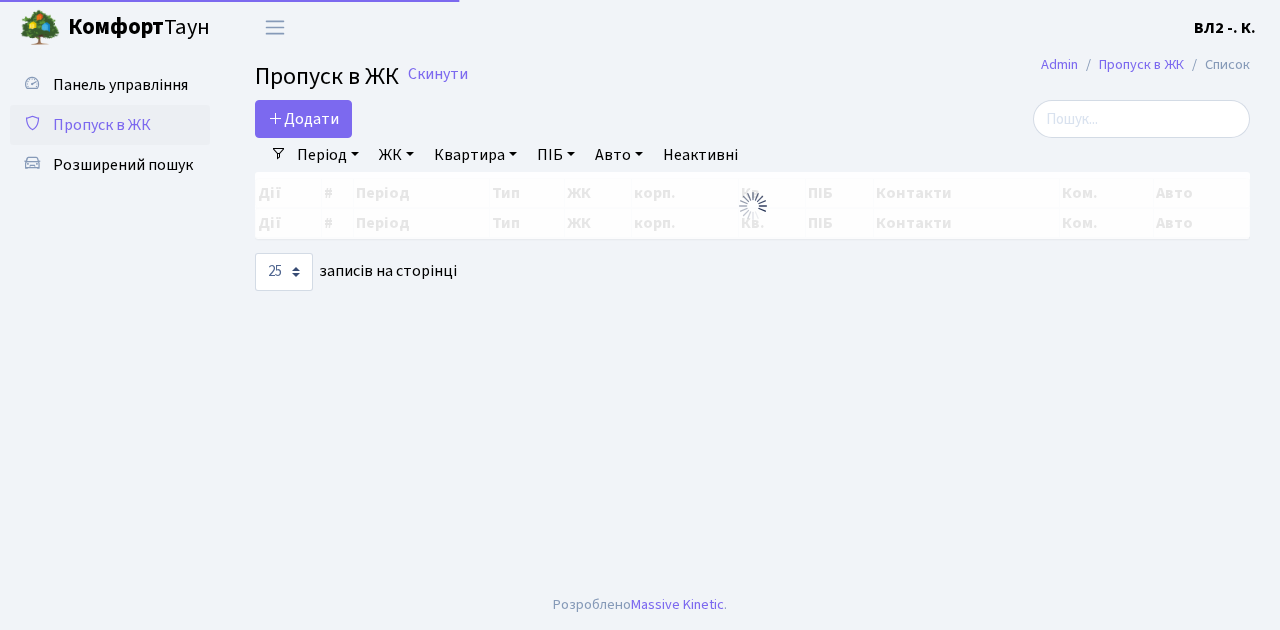 select on "25" 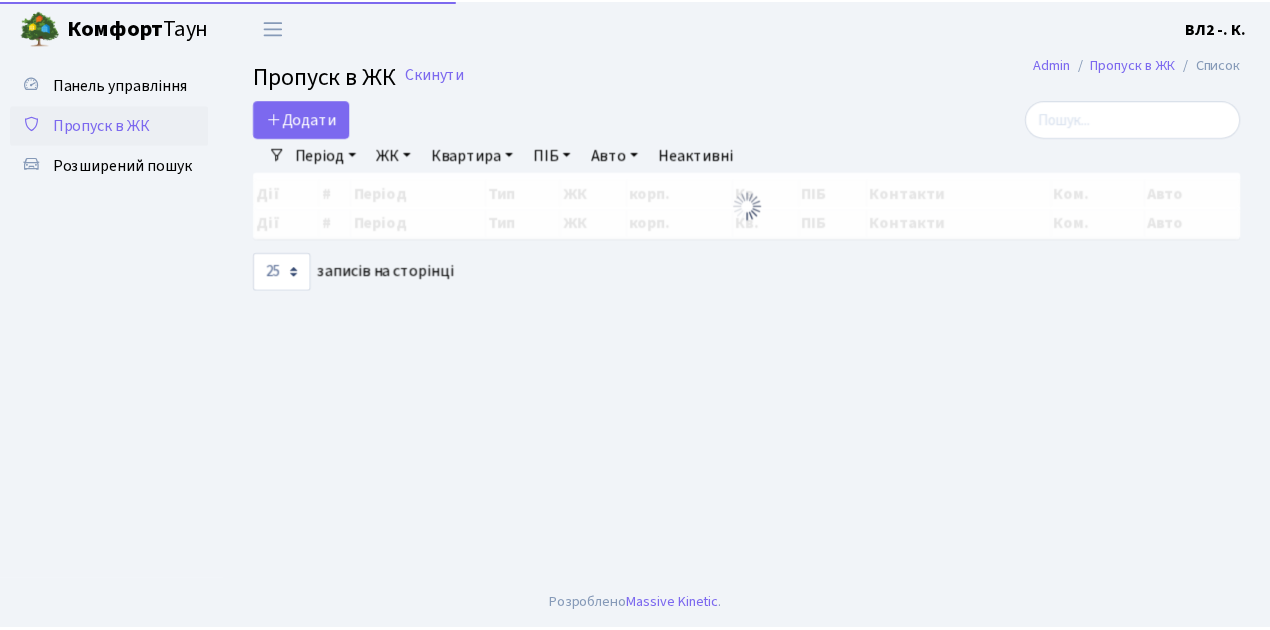 scroll, scrollTop: 0, scrollLeft: 0, axis: both 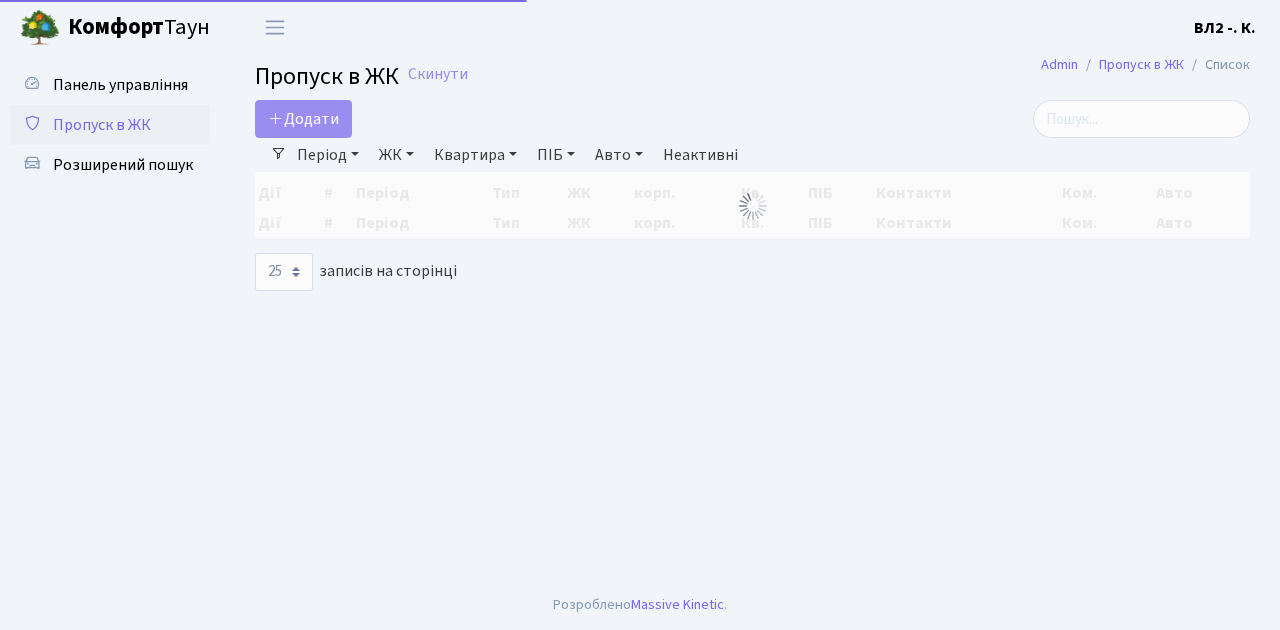 select on "25" 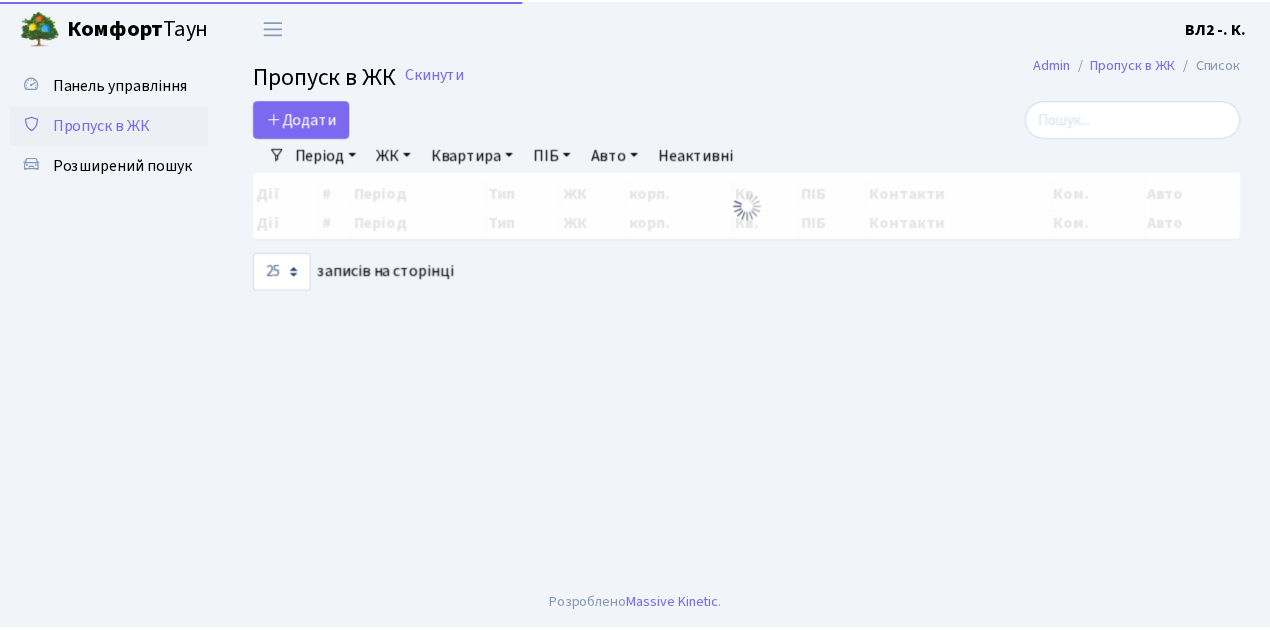scroll, scrollTop: 0, scrollLeft: 0, axis: both 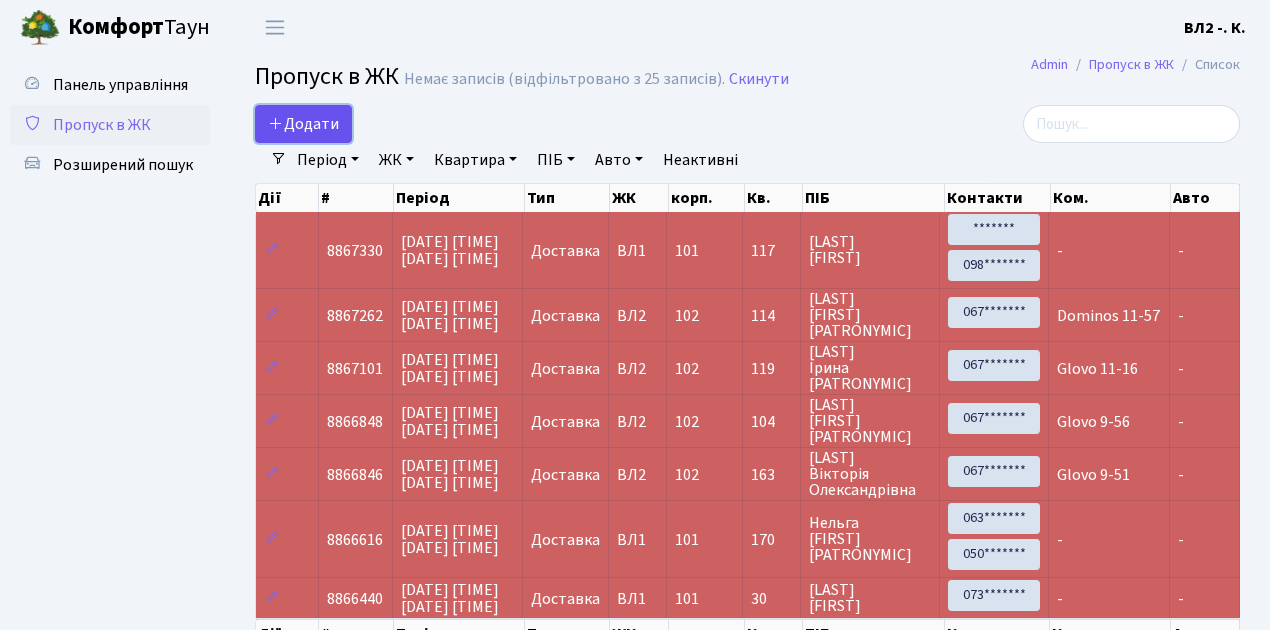click on "Додати" at bounding box center (303, 124) 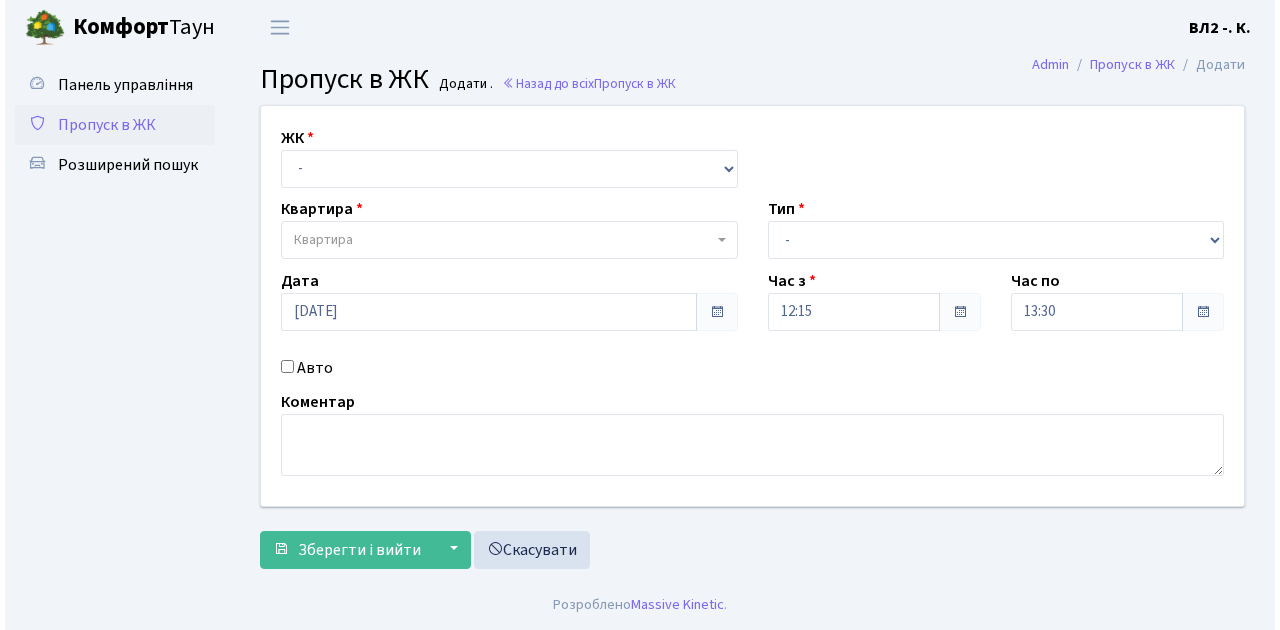 scroll, scrollTop: 0, scrollLeft: 0, axis: both 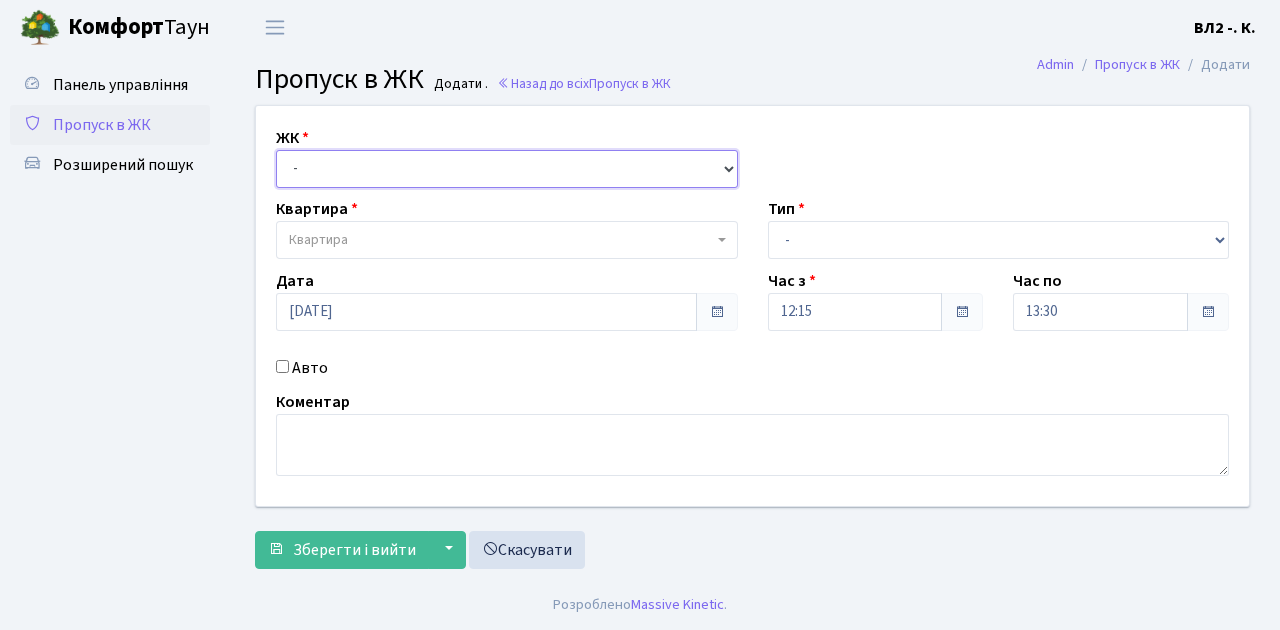 click on "-
[STREET_TYPE], [DISTRICT] [STREET_NAME], [HOUSE_NUMBER]/[APARTMENT_NUMBER]
[STREET_TYPE], [DISTRICT] [STREET_NAME], [HOUSE_NUMBER]
[STREET_TYPE][STREET_NAME], [HOUSE_NUMBER]/[APARTMENT_NUMBER]" at bounding box center [507, 169] 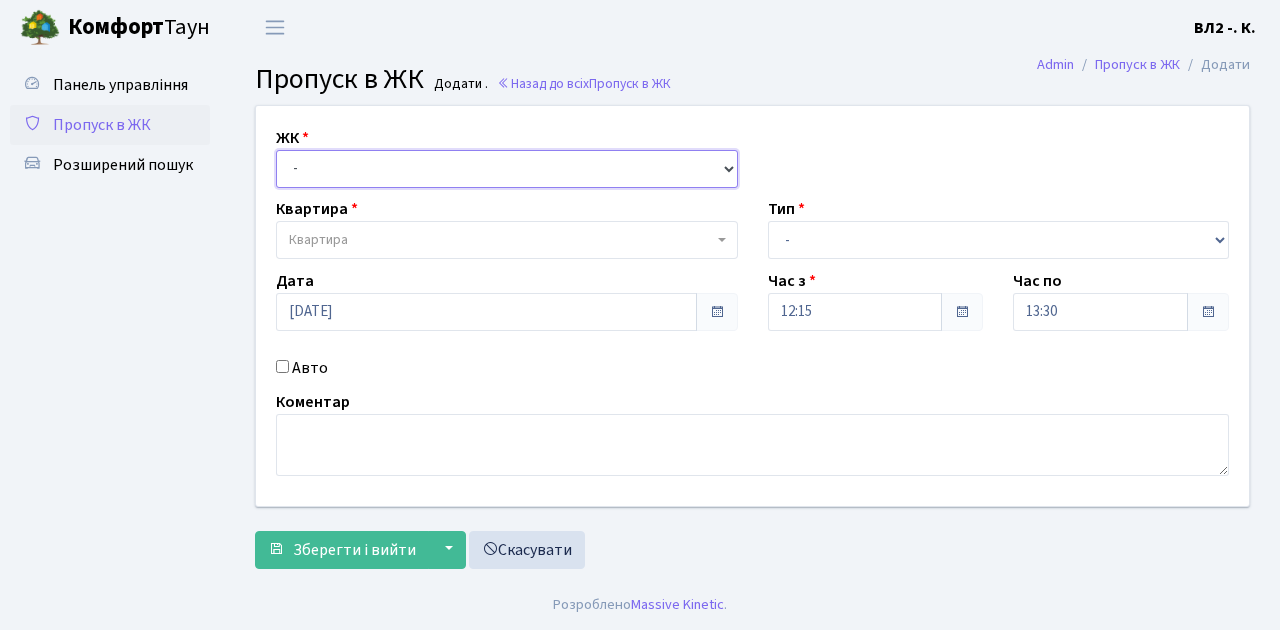select on "317" 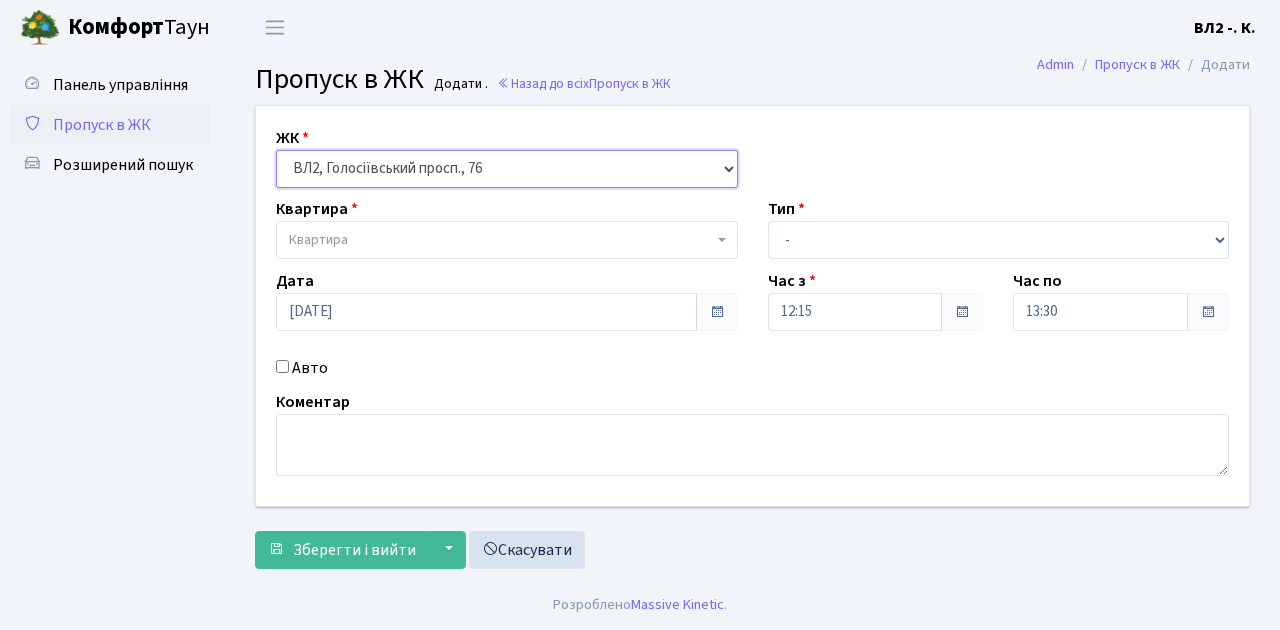 click on "-
[STREET_TYPE], [DISTRICT] [STREET_NAME], [HOUSE_NUMBER]/[APARTMENT_NUMBER]
[STREET_TYPE], [DISTRICT] [STREET_NAME], [HOUSE_NUMBER]
[STREET_TYPE][STREET_NAME], [HOUSE_NUMBER]/[APARTMENT_NUMBER]" at bounding box center (507, 169) 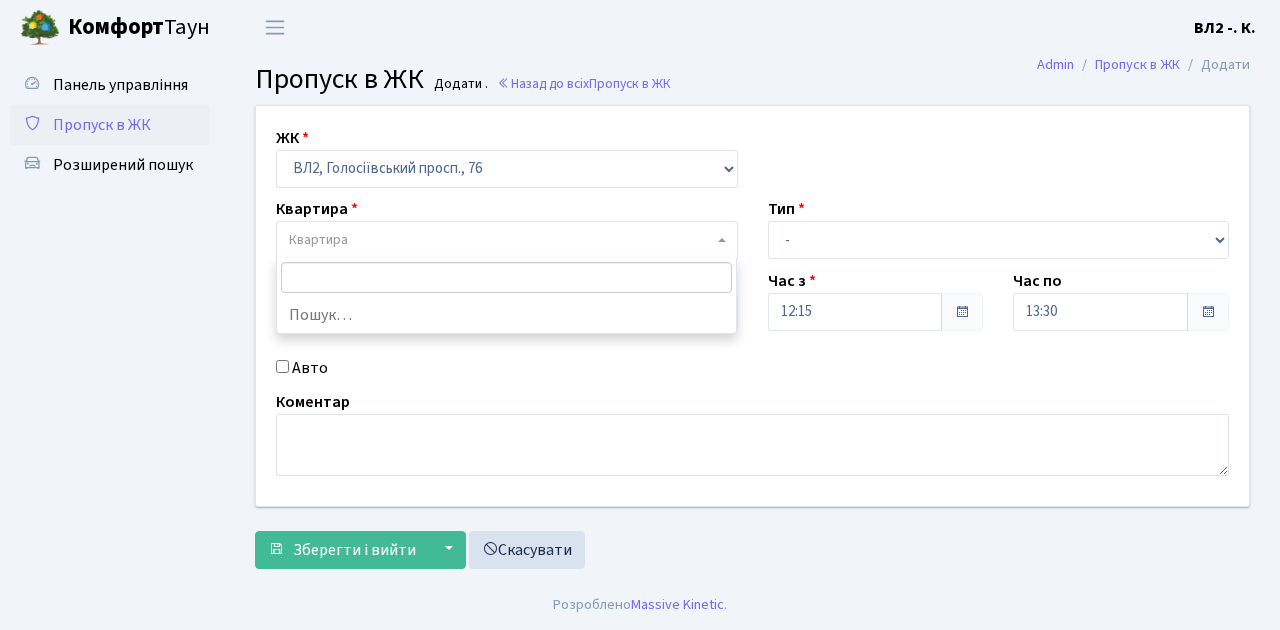 click on "Квартира" at bounding box center [507, 240] 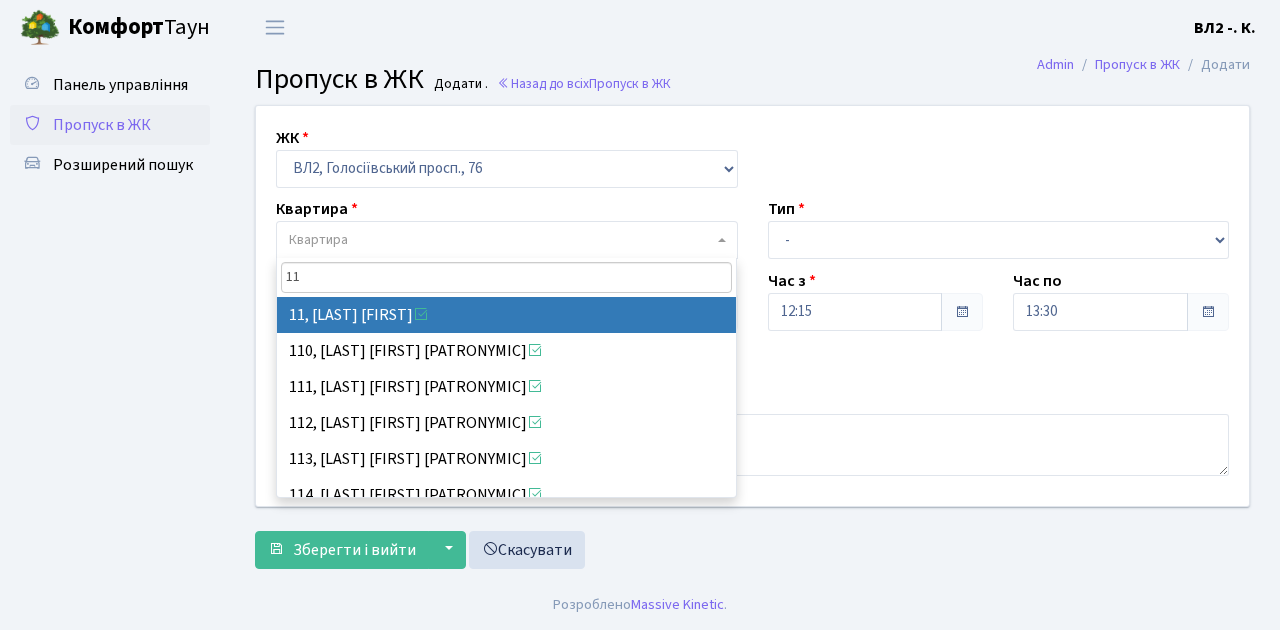 type on "119" 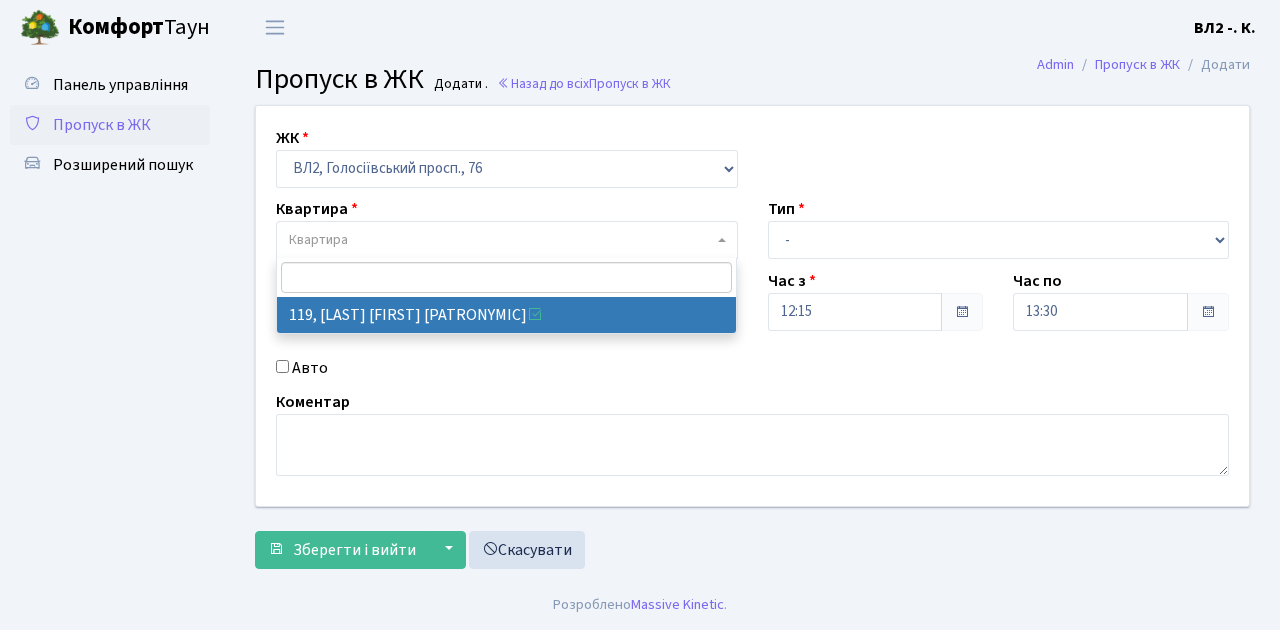 select on "38293" 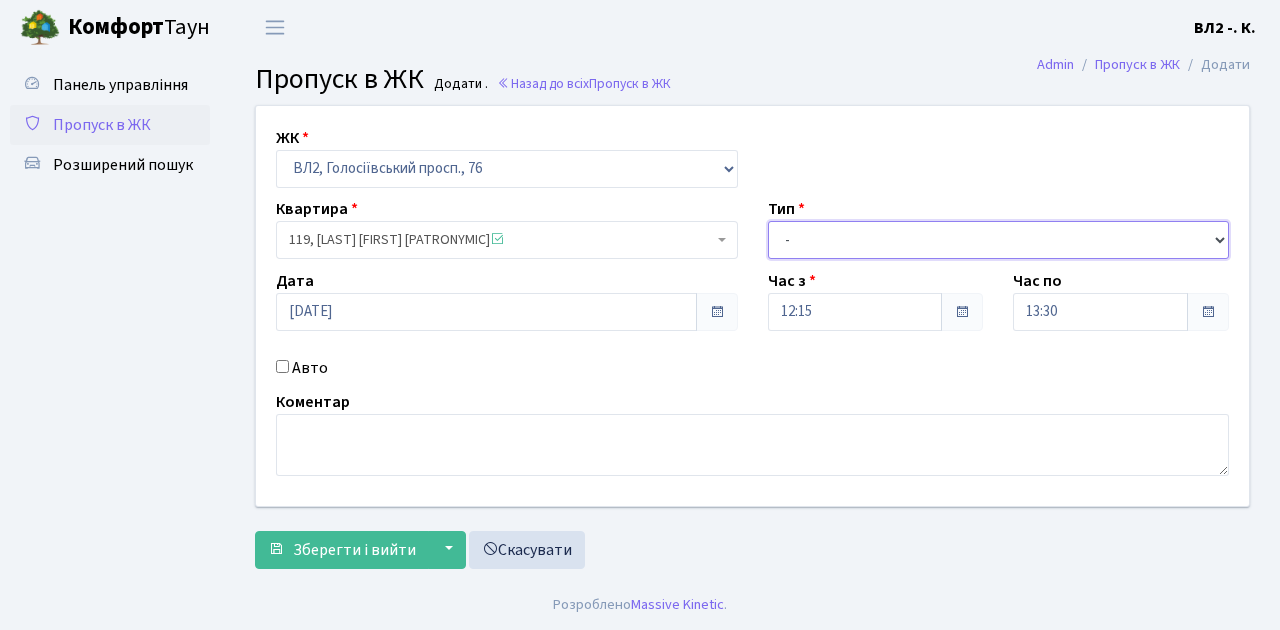 click on "-
Доставка
Таксі
Гості
Сервіс" at bounding box center [999, 240] 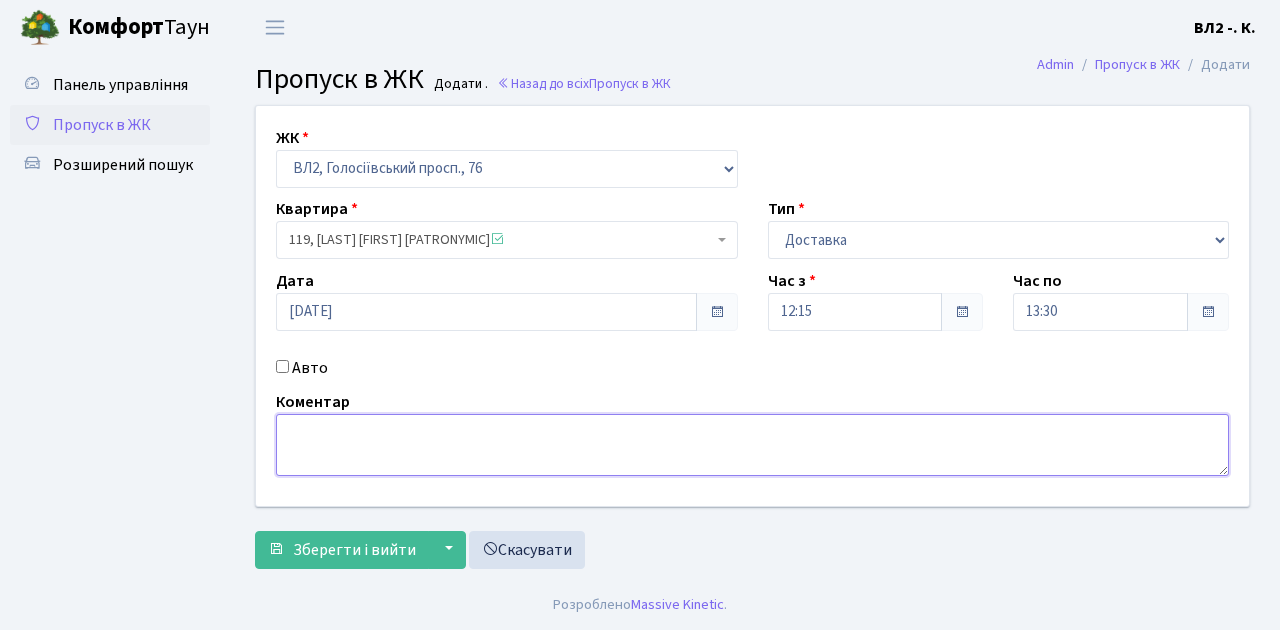 click at bounding box center (752, 445) 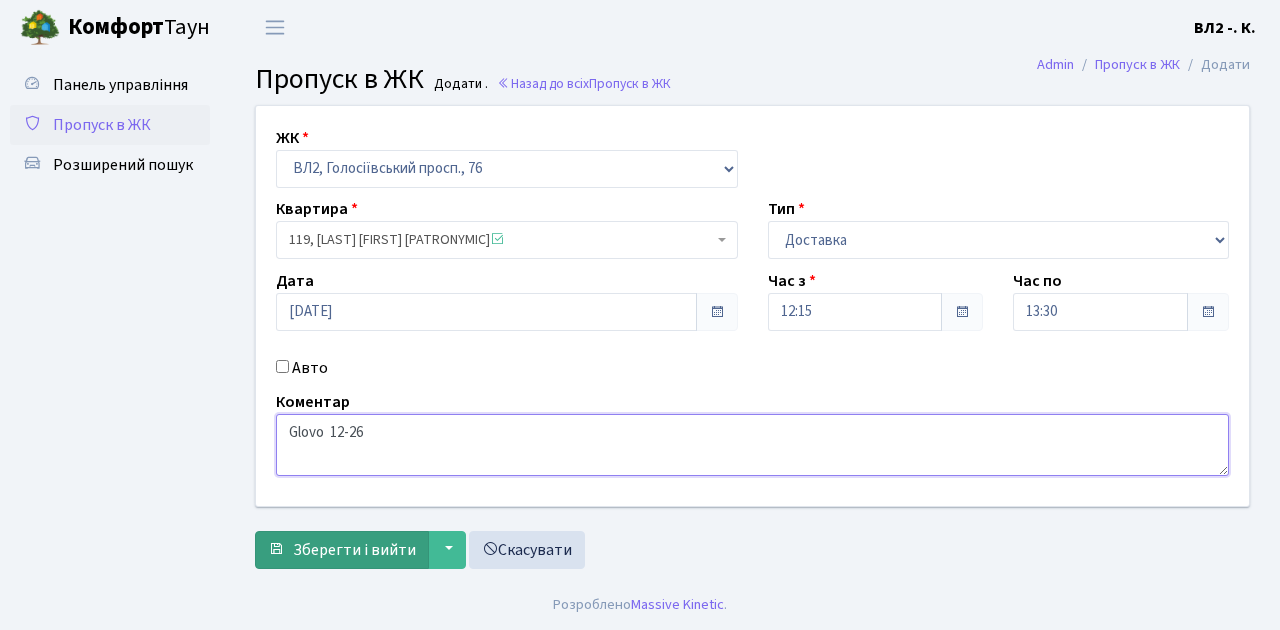 type on "Glovo  12-26" 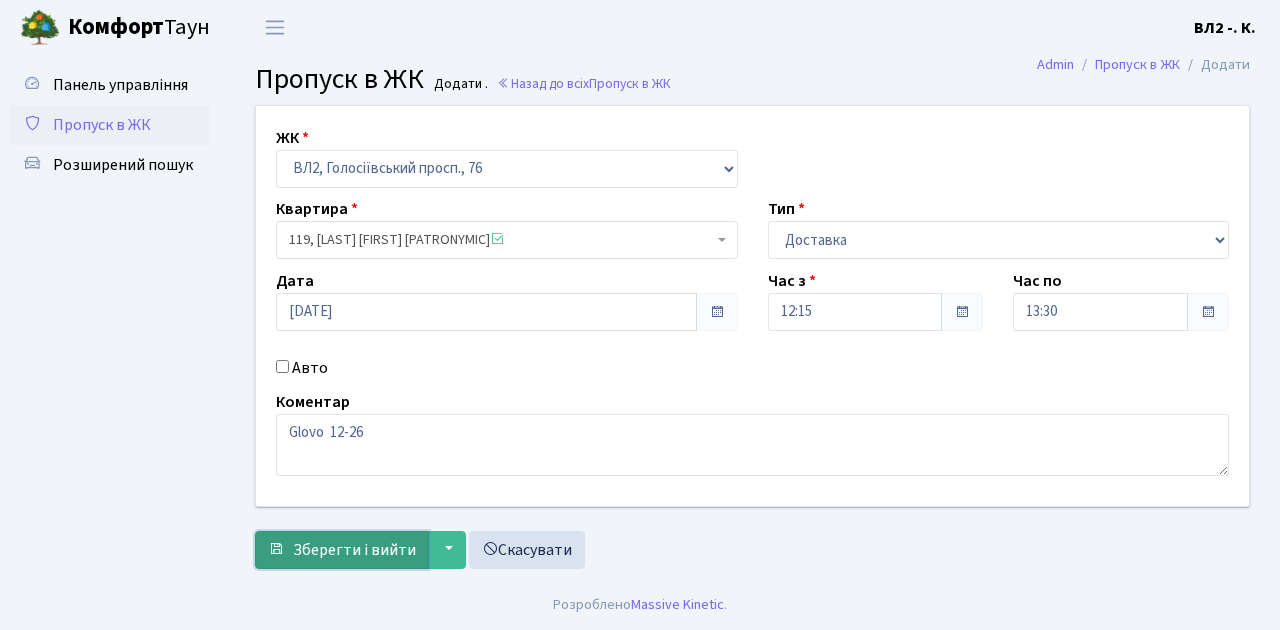 click on "Зберегти і вийти" at bounding box center (354, 550) 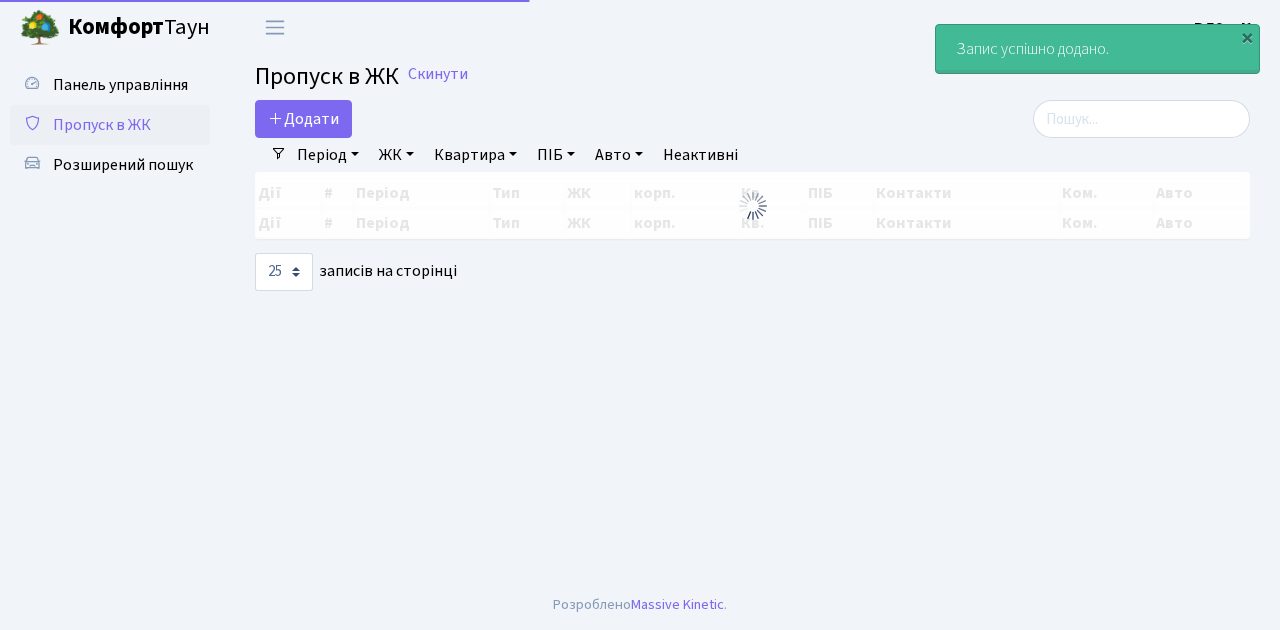 select on "25" 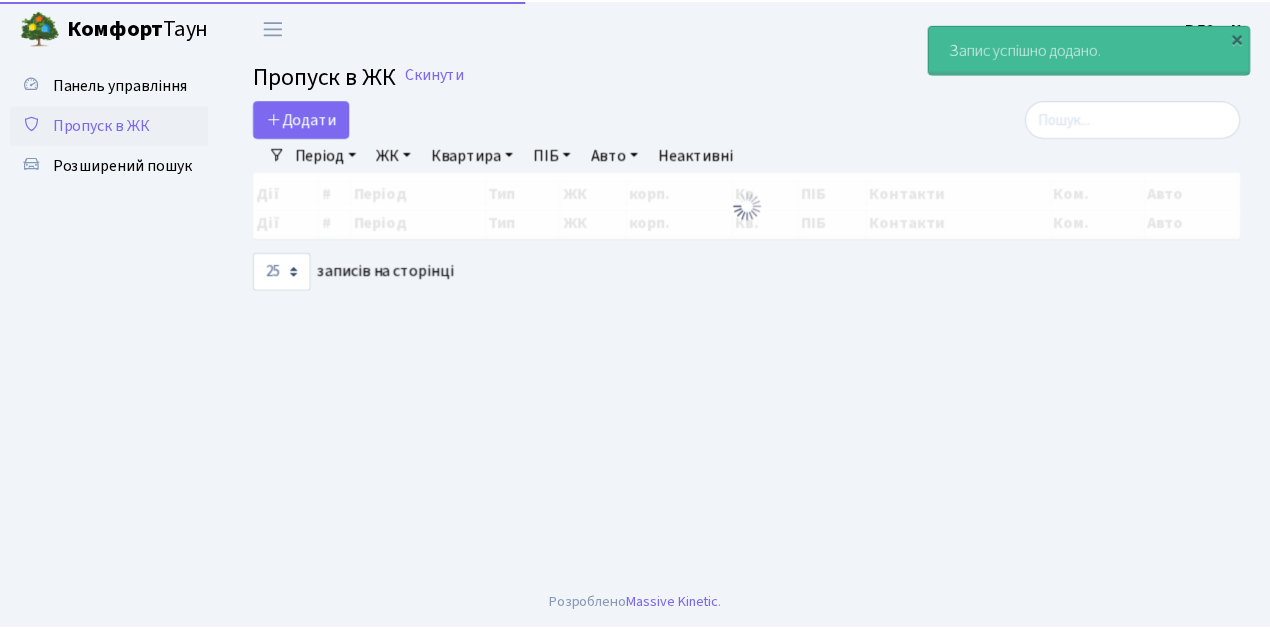 scroll, scrollTop: 0, scrollLeft: 0, axis: both 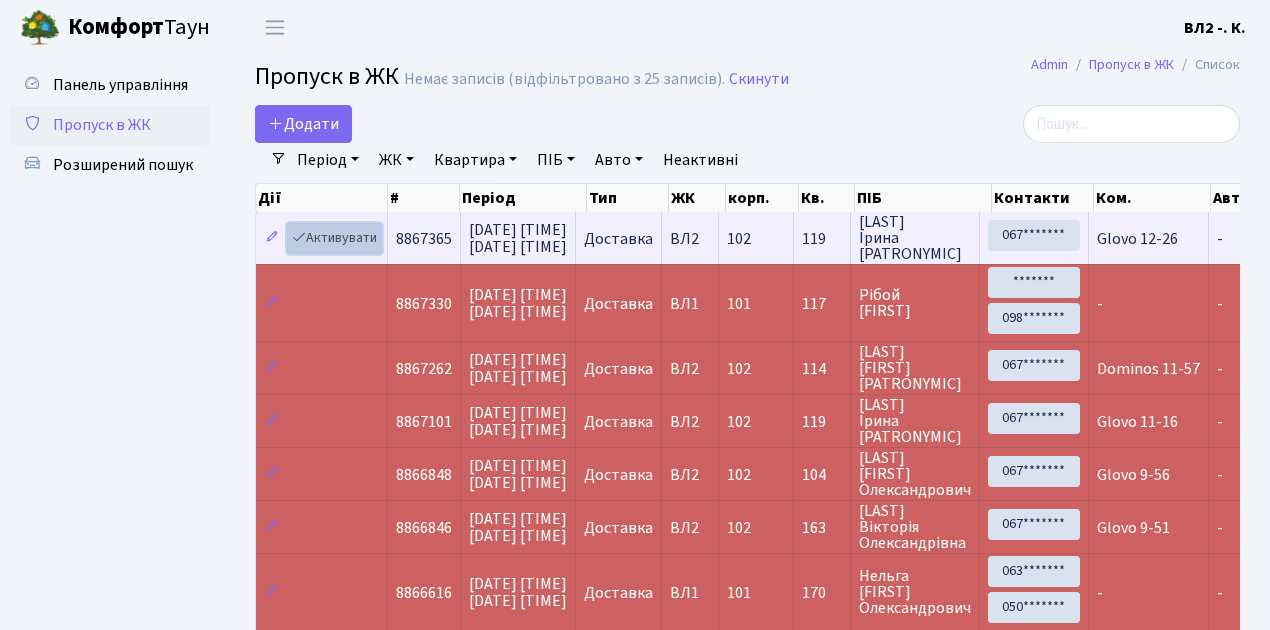 click on "Активувати" at bounding box center (334, 238) 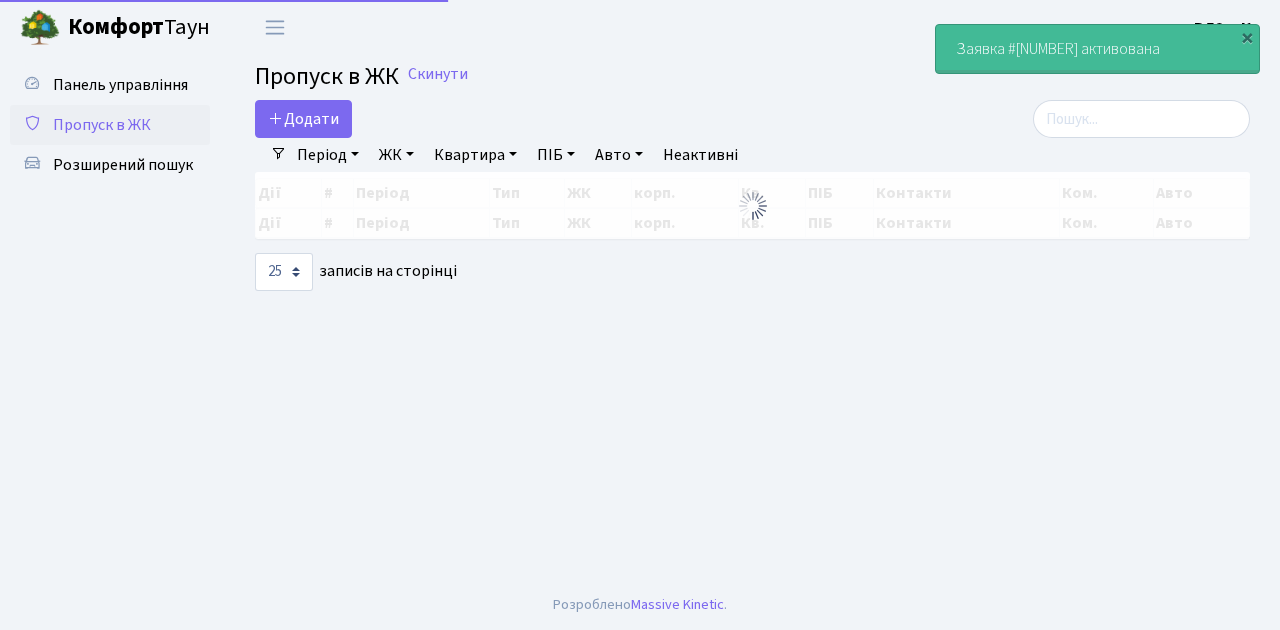select on "25" 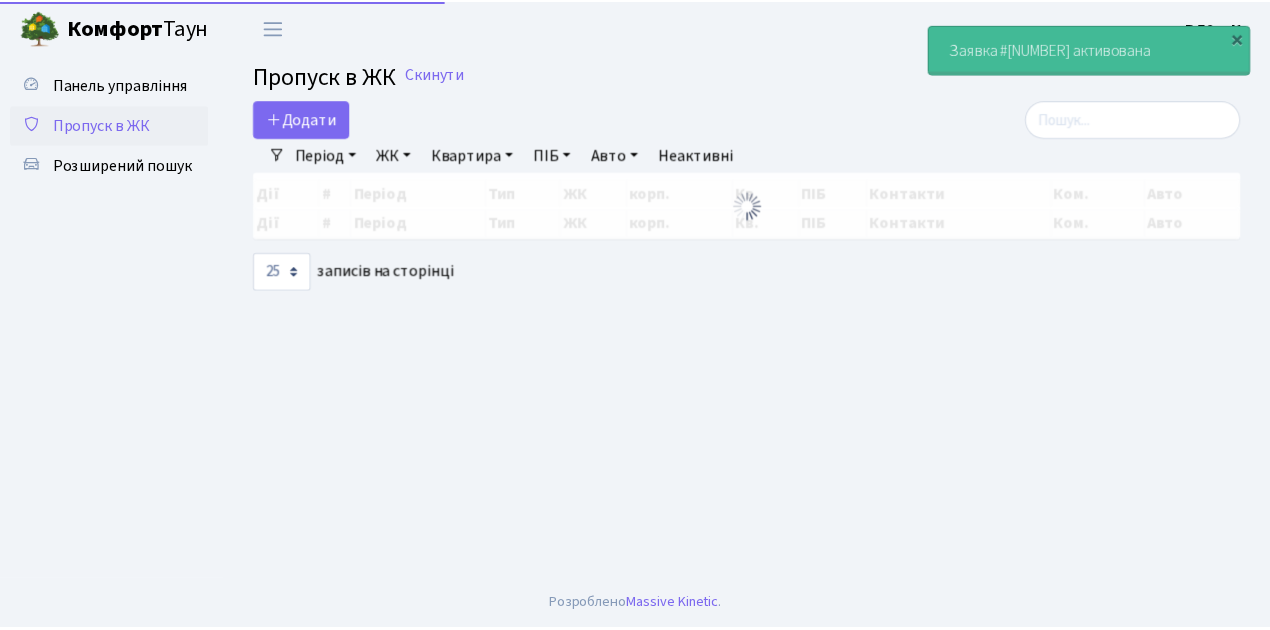 scroll, scrollTop: 0, scrollLeft: 0, axis: both 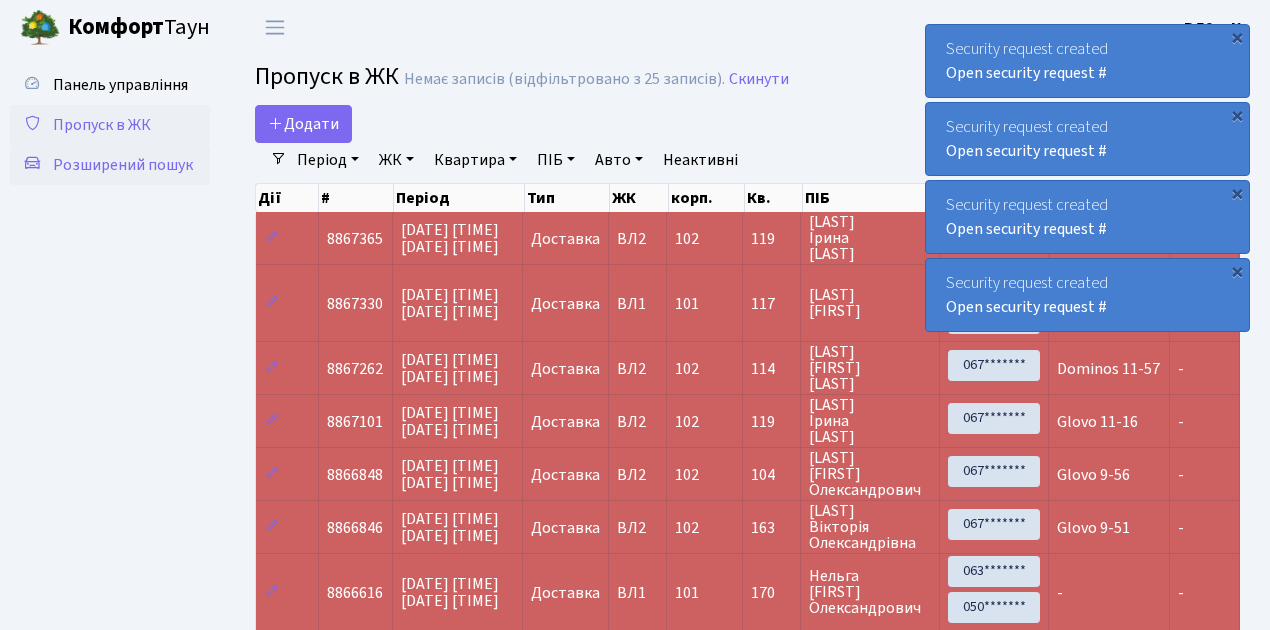 click on "Розширений пошук" at bounding box center (123, 165) 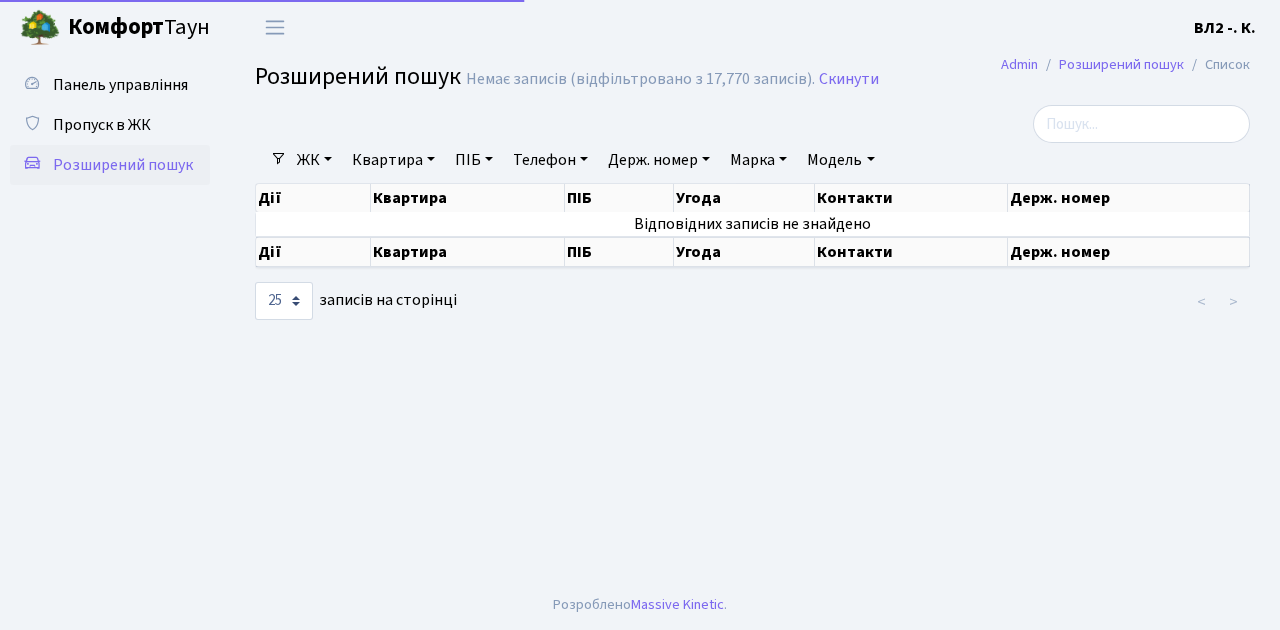 select on "25" 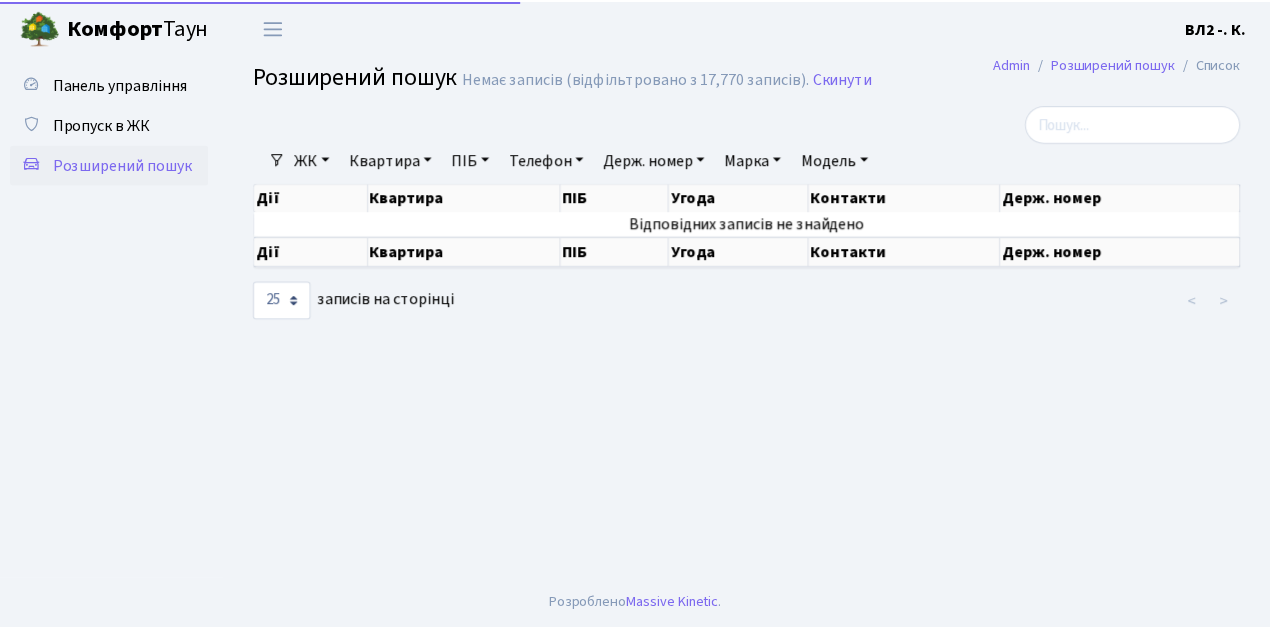 scroll, scrollTop: 0, scrollLeft: 0, axis: both 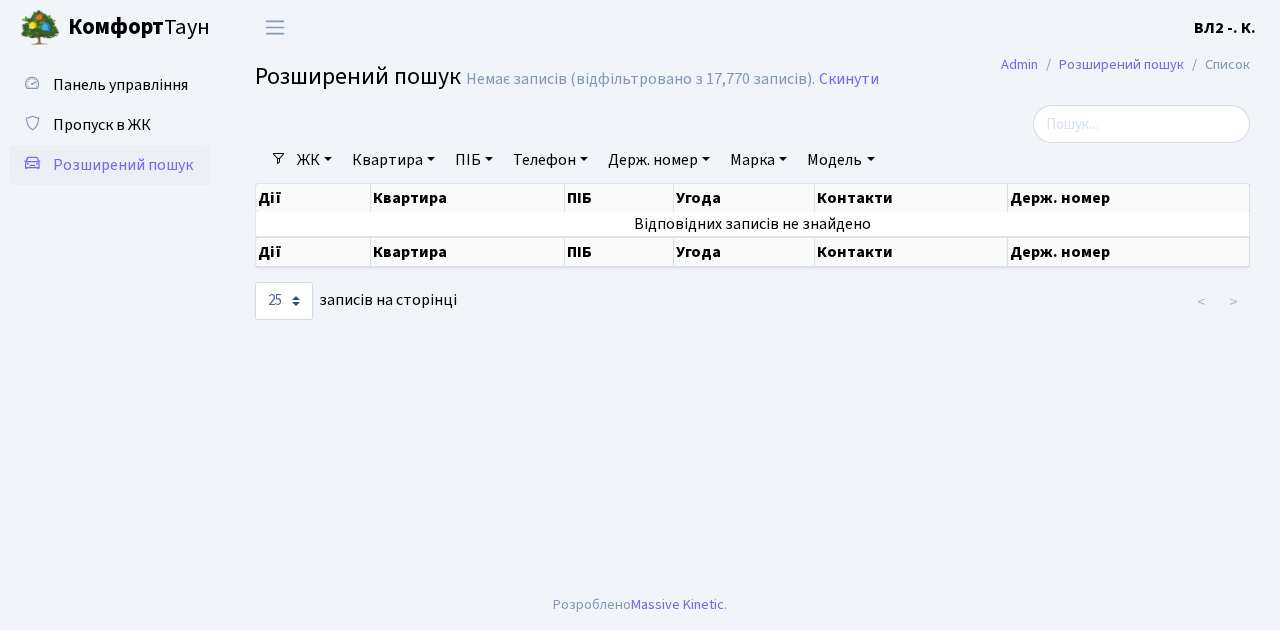 click on "Квартира" at bounding box center (393, 160) 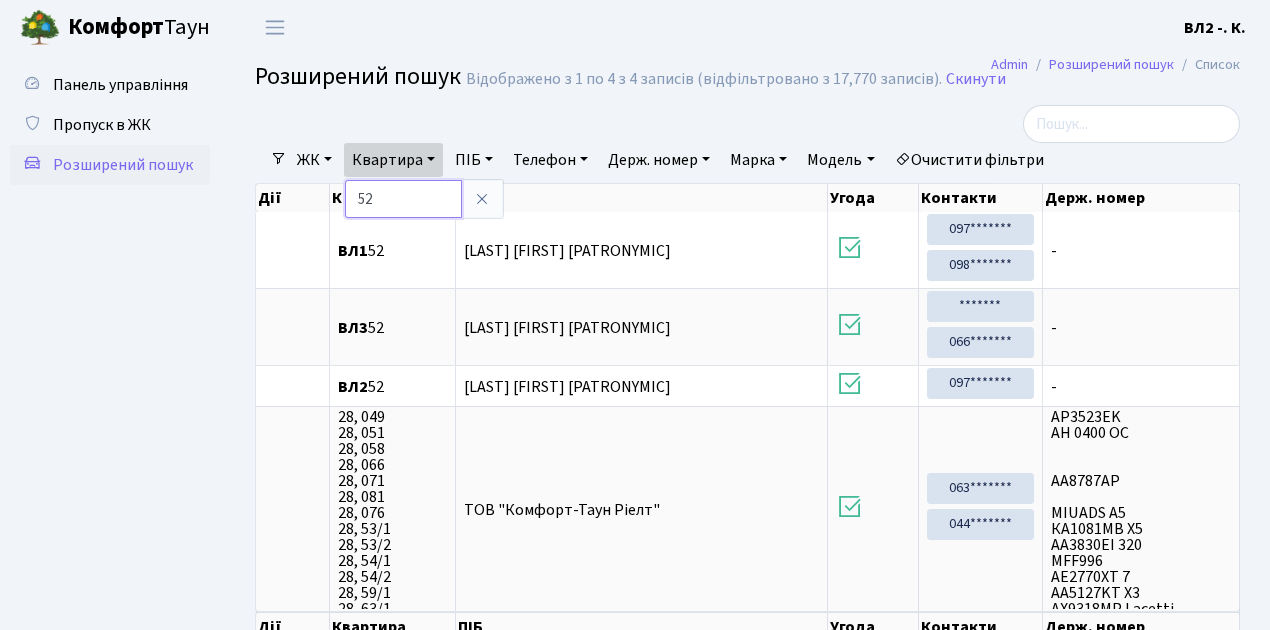 type on "5" 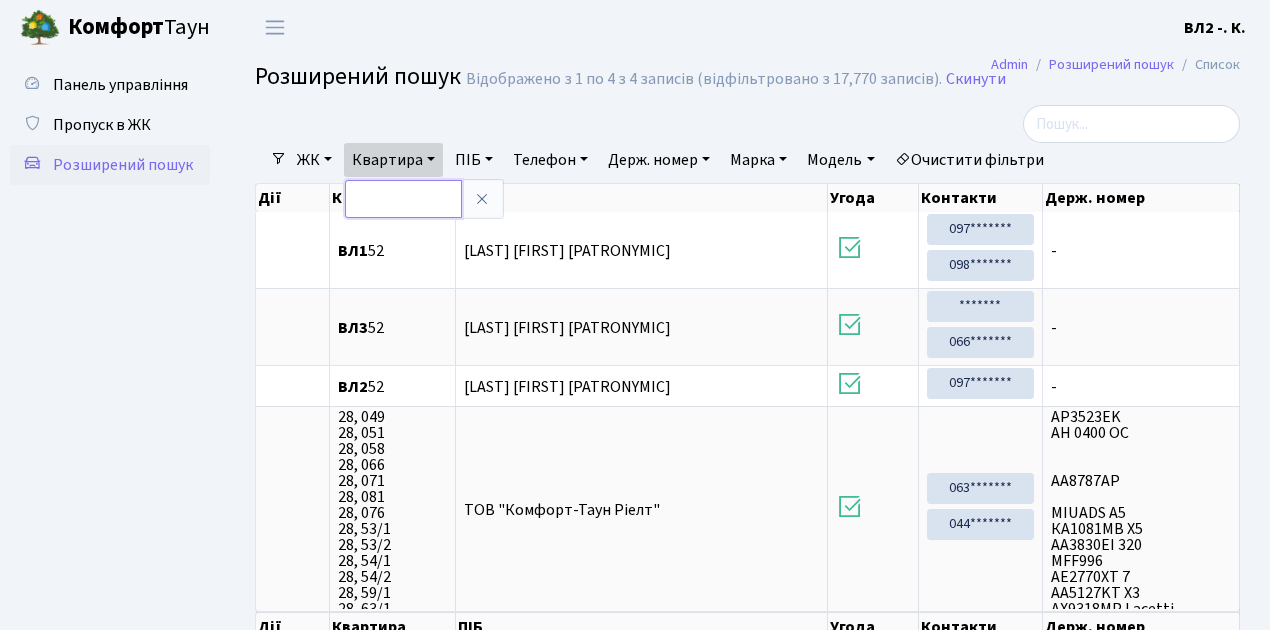 type 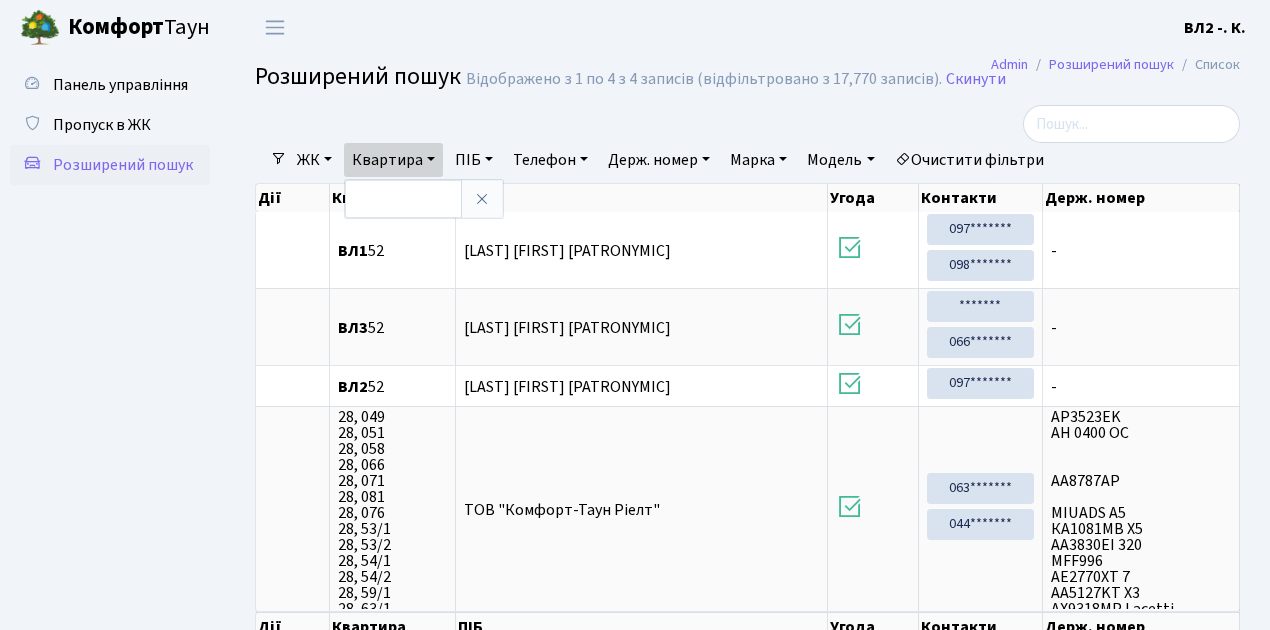 click on "Панель управління
Пропуск в ЖК
Розширений пошук" at bounding box center [110, 376] 